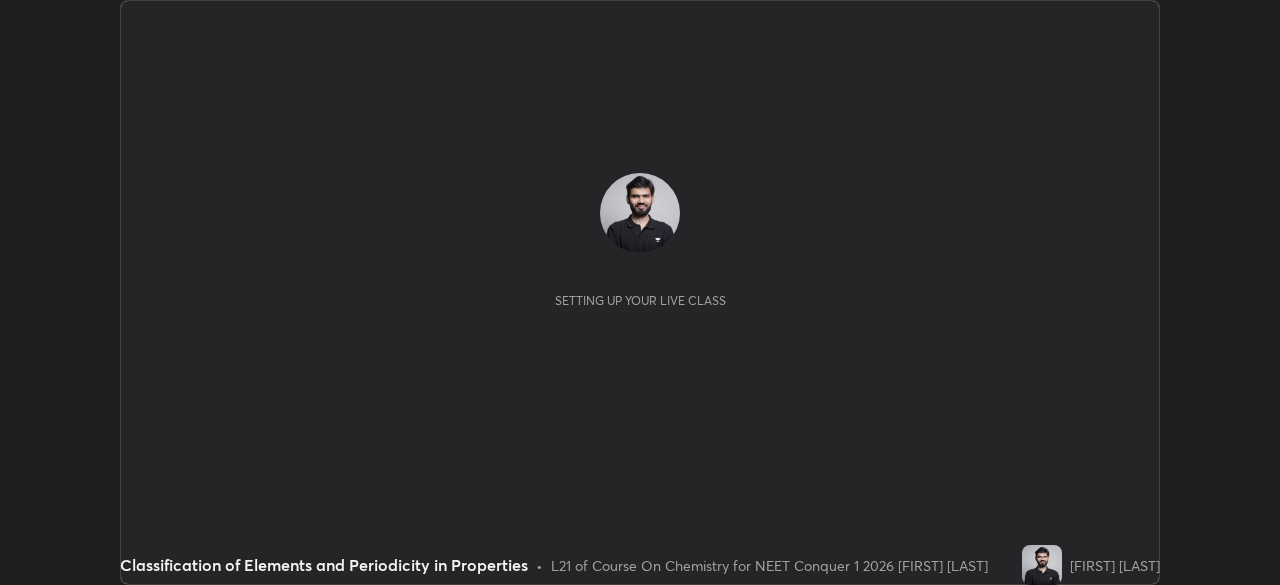 scroll, scrollTop: 0, scrollLeft: 0, axis: both 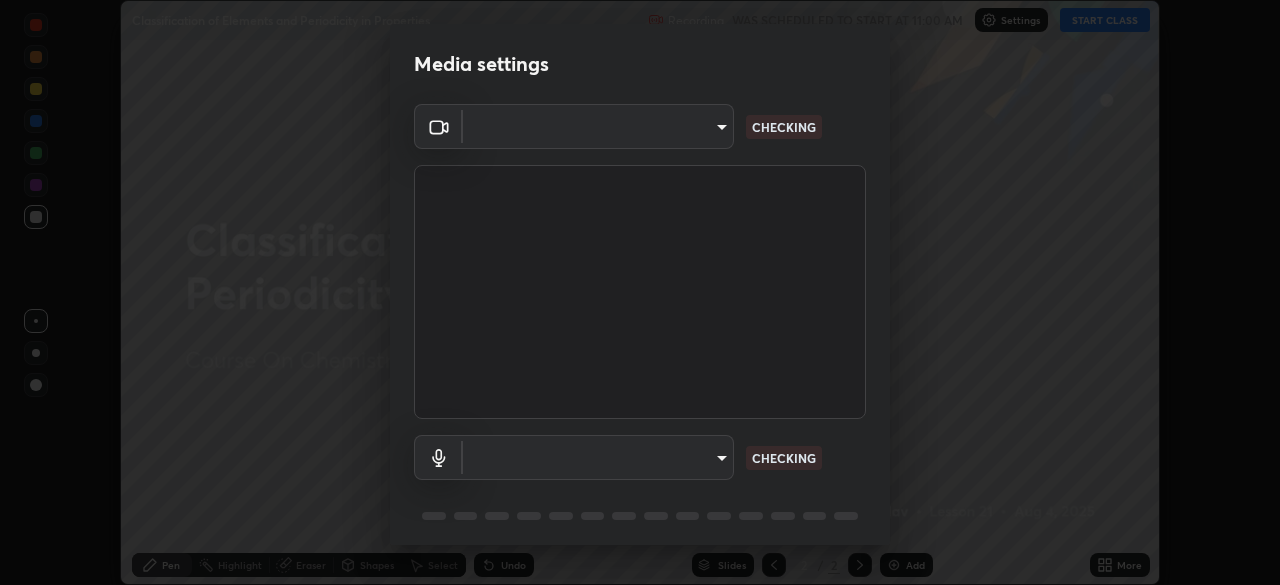 type on "846d0ba8f5080ab81b5b071cdfefeec17a04dc93fe71064fe08a1f5c66129023" 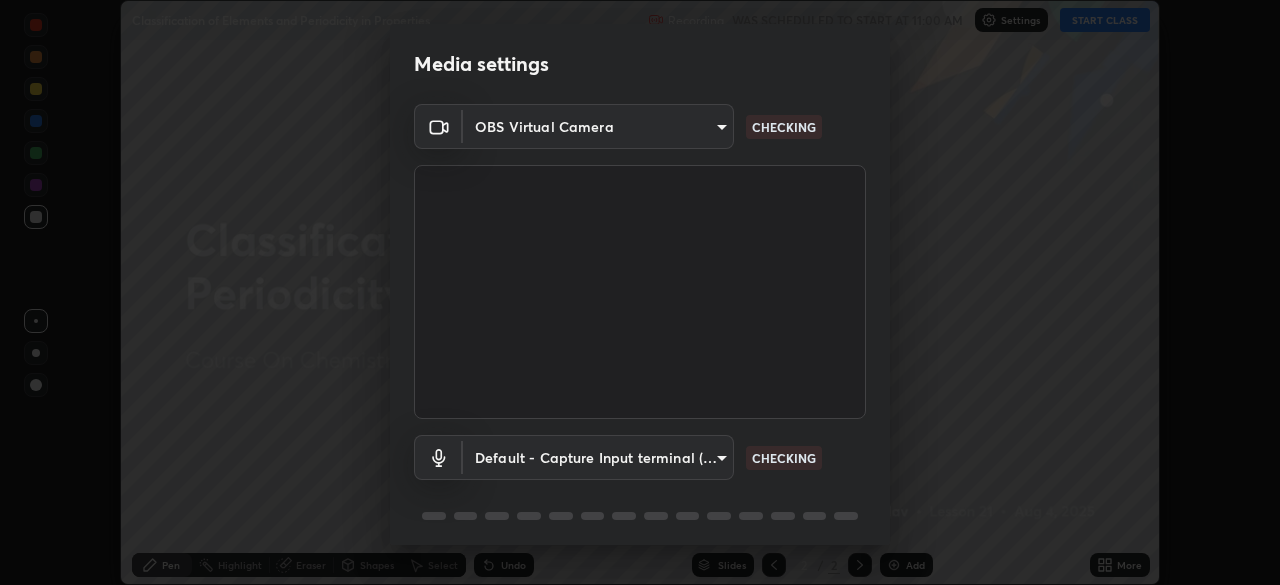 click on "Erase all Classification of Elements and Periodicity in Properties Recording WAS SCHEDULED TO START AT  11:00 AM Settings START CLASS Setting up your live class Classification of Elements and Periodicity in Properties • L21 of Course On Chemistry for NEET Conquer 1 2026 [FIRST] [LAST] Pen Highlight Eraser Shapes Select Undo Slides 2 / 2 Add More No doubts shared Encourage your learners to ask a doubt for better clarity Report an issue Reason for reporting Buffering Chat not working Audio - Video sync issue Educator video quality low ​ Attach an image Report Media settings OBS Virtual Camera [HASH] CHECKING Default - Capture Input terminal (Digital Array MIC) default CHECKING 1 / 5 Next" at bounding box center (640, 292) 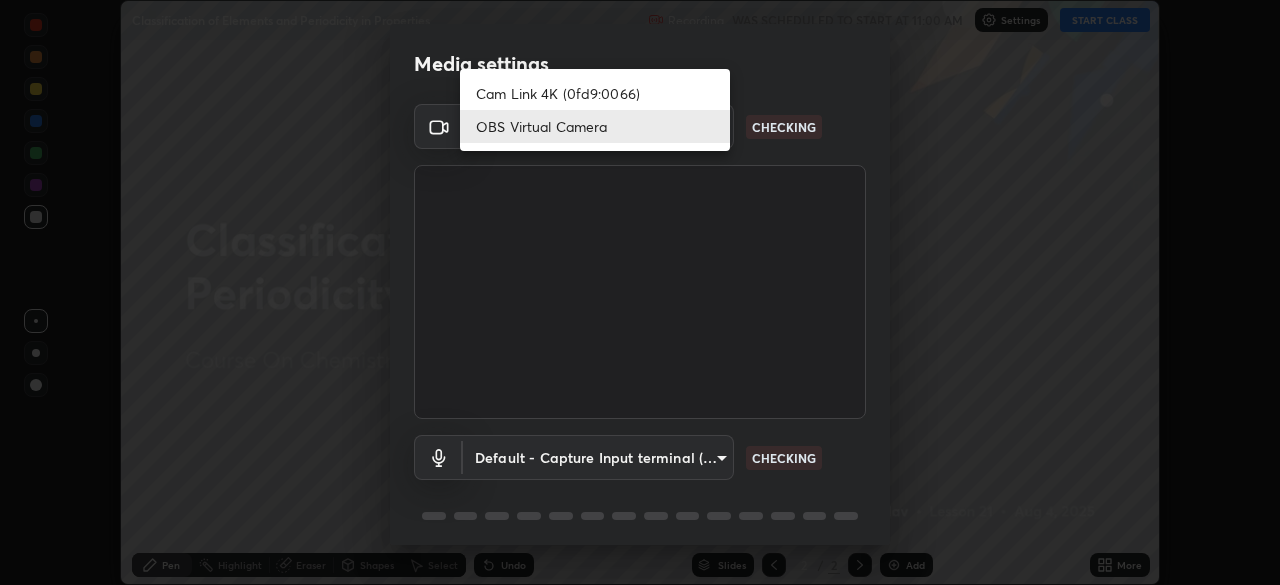 click on "Cam Link 4K (0fd9:0066)" at bounding box center [595, 93] 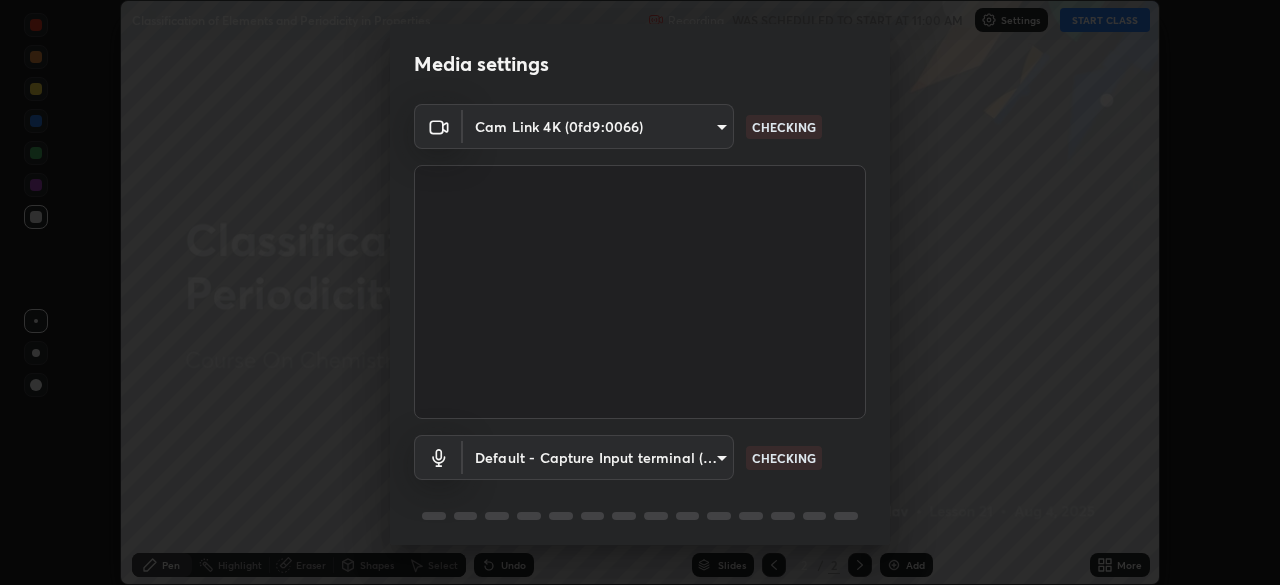 click on "Erase all Classification of Elements and Periodicity in Properties Recording WAS SCHEDULED TO START AT  11:00 AM Settings START CLASS Setting up your live class Classification of Elements and Periodicity in Properties • L21 of Course On Chemistry for NEET Conquer 1 2026 [FIRST] [LAST] Pen Highlight Eraser Shapes Select Undo Slides 2 / 2 Add More No doubts shared Encourage your learners to ask a doubt for better clarity Report an issue Reason for reporting Buffering Chat not working Audio - Video sync issue Educator video quality low ​ Attach an image Report Media settings Cam Link 4K (0fd9:0066) [HASH] CHECKING Default - Capture Input terminal (Digital Array MIC) default CHECKING 1 / 5 Next" at bounding box center (640, 292) 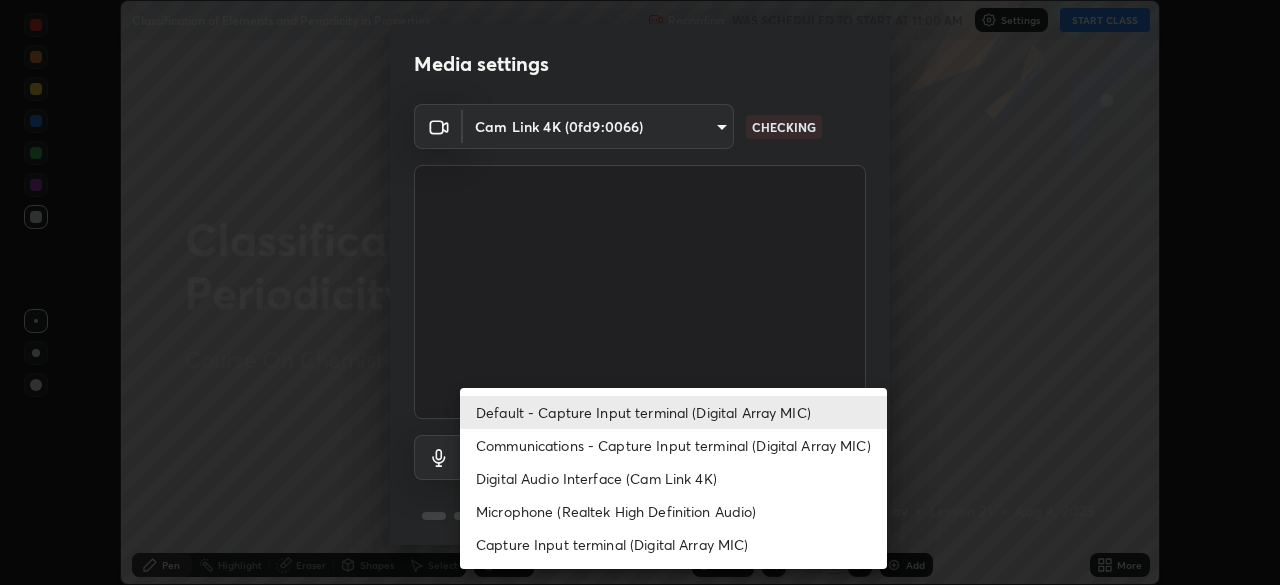 click on "Default - Capture Input terminal (Digital Array MIC)" at bounding box center [673, 412] 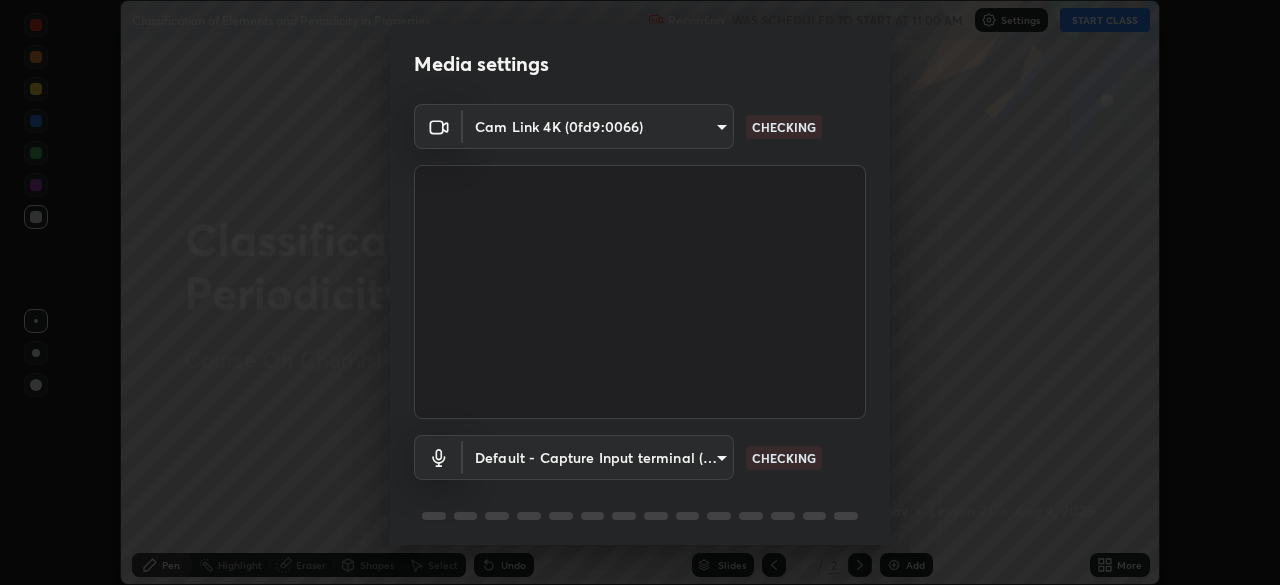 scroll, scrollTop: 71, scrollLeft: 0, axis: vertical 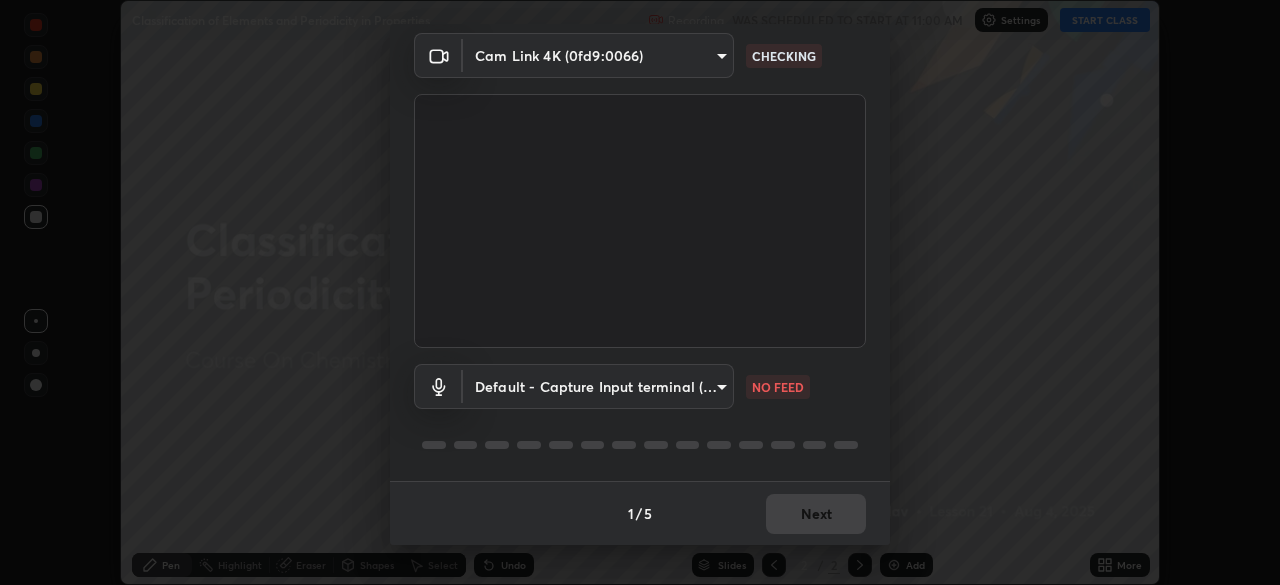 click on "Erase all Classification of Elements and Periodicity in Properties Recording WAS SCHEDULED TO START AT  11:00 AM Settings START CLASS Setting up your live class Classification of Elements and Periodicity in Properties • L21 of Course On Chemistry for NEET Conquer 1 2026 [FIRST] [LAST] Pen Highlight Eraser Shapes Select Undo Slides 2 / 2 Add More No doubts shared Encourage your learners to ask a doubt for better clarity Report an issue Reason for reporting Buffering Chat not working Audio - Video sync issue Educator video quality low ​ Attach an image Report Media settings Cam Link 4K (0fd9:0066) [HASH] CHECKING Default - Capture Input terminal (Digital Array MIC) default NO FEED 1 / 5 Next" at bounding box center (640, 292) 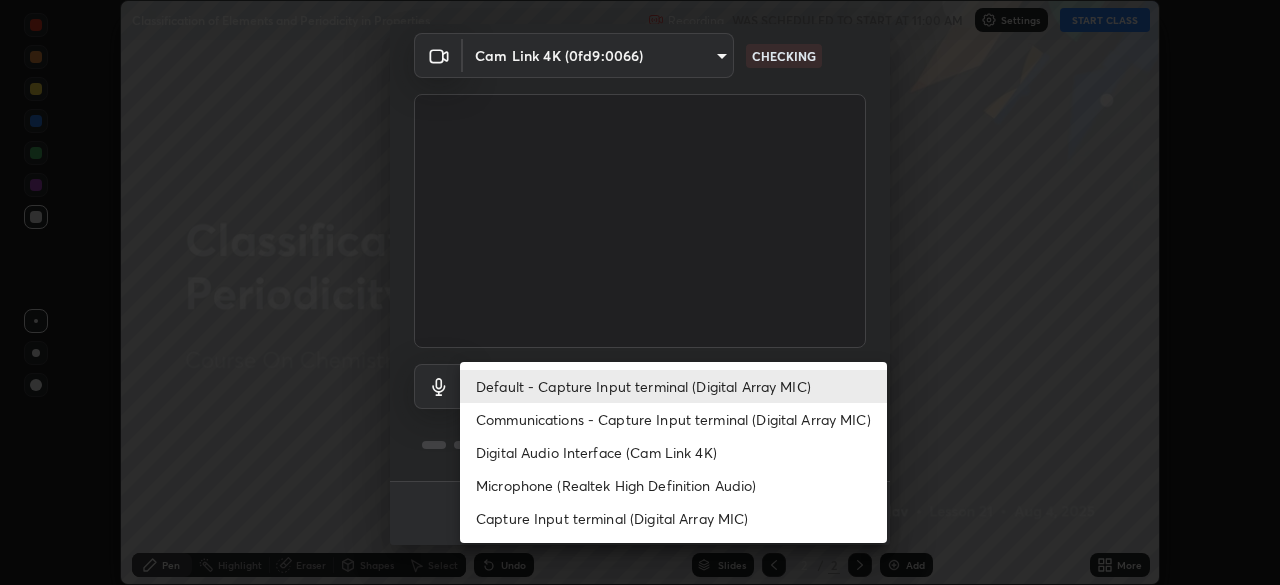 click on "Communications - Capture Input terminal (Digital Array MIC)" at bounding box center (673, 419) 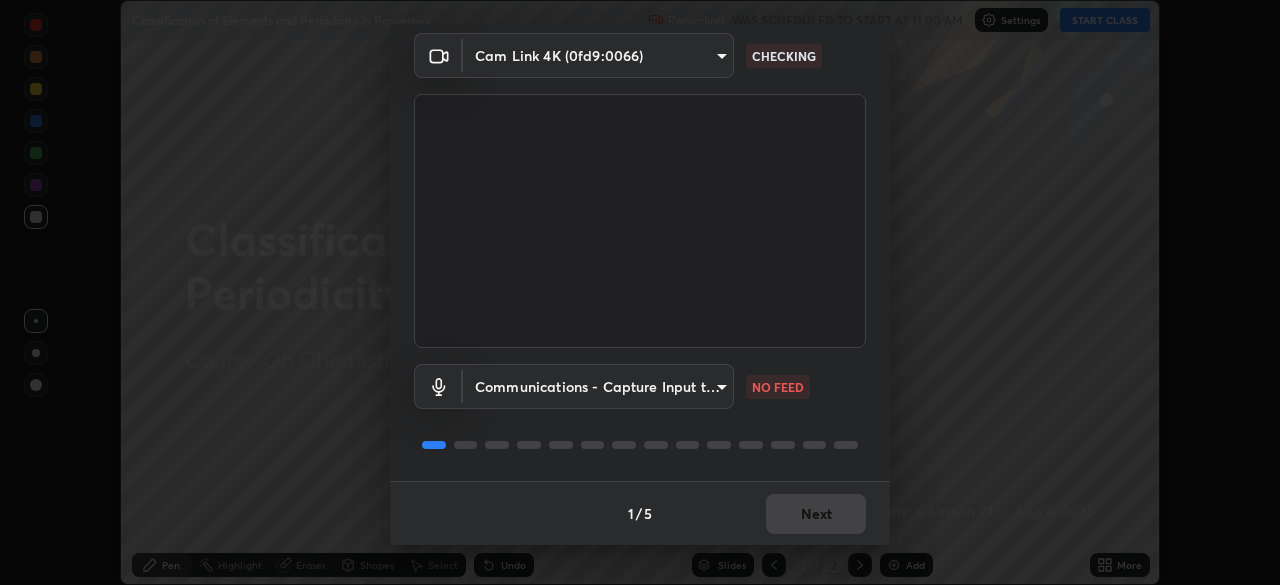 click on "Erase all Classification of Elements and Periodicity in Properties Recording WAS SCHEDULED TO START AT  11:00 AM Settings START CLASS Setting up your live class Classification of Elements and Periodicity in Properties • L21 of Course On Chemistry for NEET Conquer 1 2026 [FIRST] [LAST] Pen Highlight Eraser Shapes Select Undo Slides 2 / 2 Add More No doubts shared Encourage your learners to ask a doubt for better clarity Report an issue Reason for reporting Buffering Chat not working Audio - Video sync issue Educator video quality low ​ Attach an image Report Media settings Cam Link 4K (0fd9:0066) [HASH] CHECKING Communications - Capture Input terminal (Digital Array MIC) communications NO FEED 1 / 5 Next" at bounding box center (640, 292) 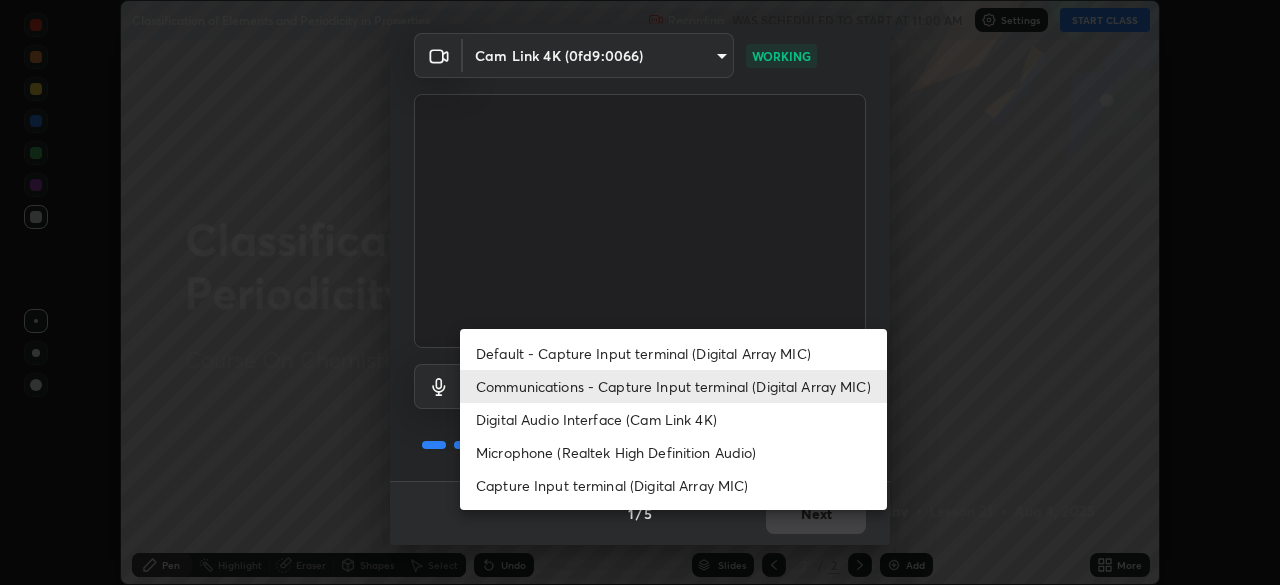 click on "Default - Capture Input terminal (Digital Array MIC)" at bounding box center (673, 353) 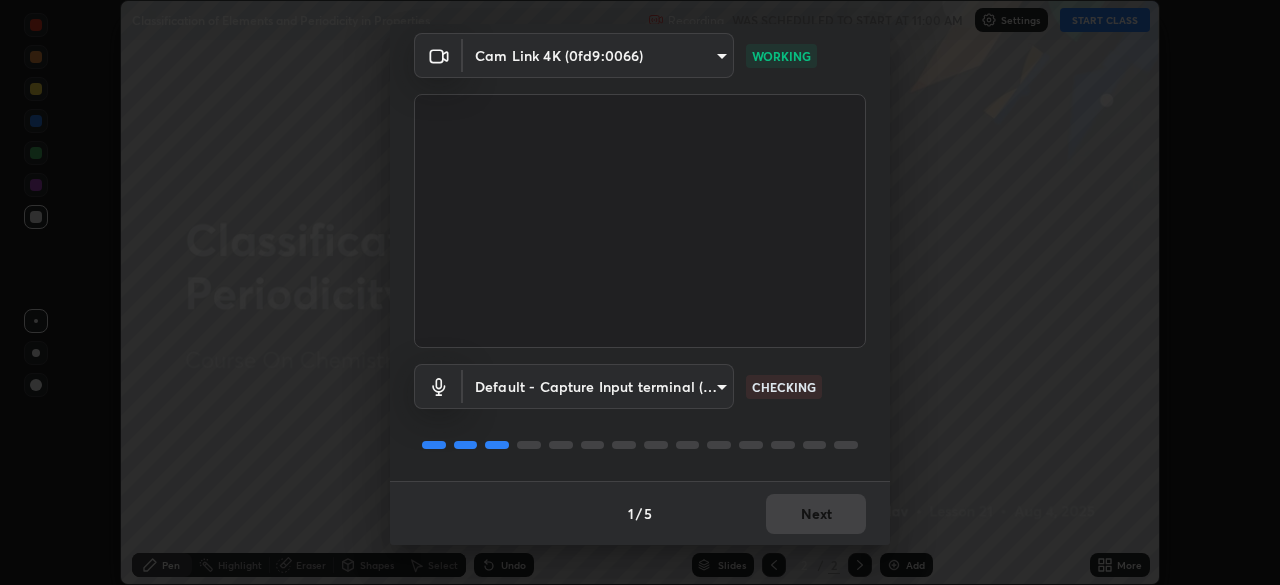 type on "default" 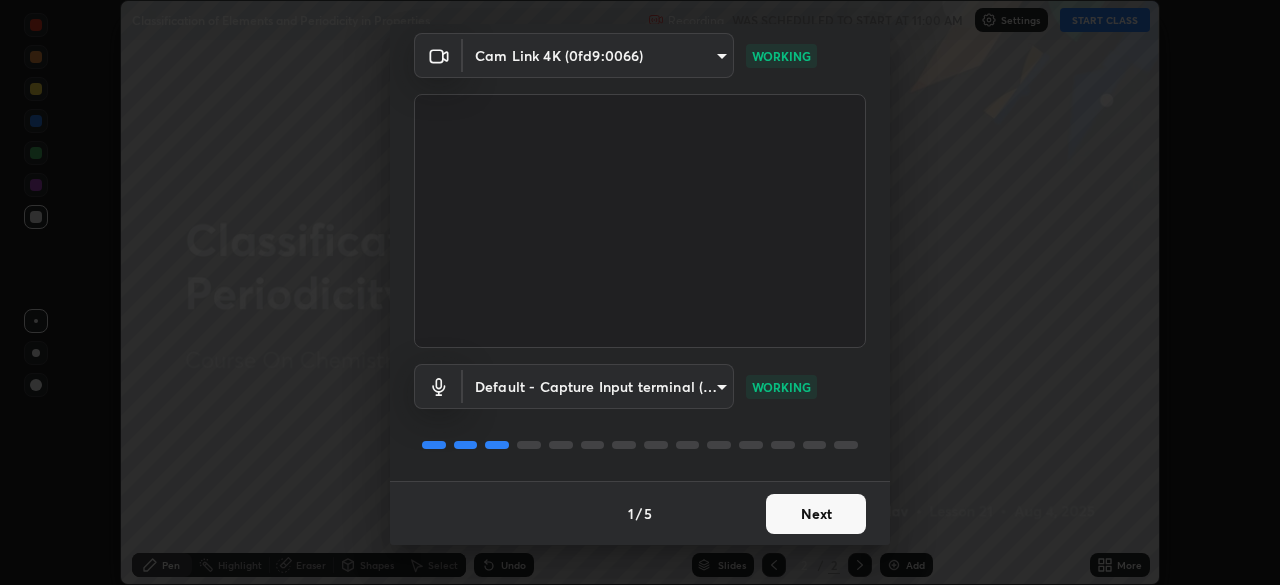 click on "Next" at bounding box center (816, 514) 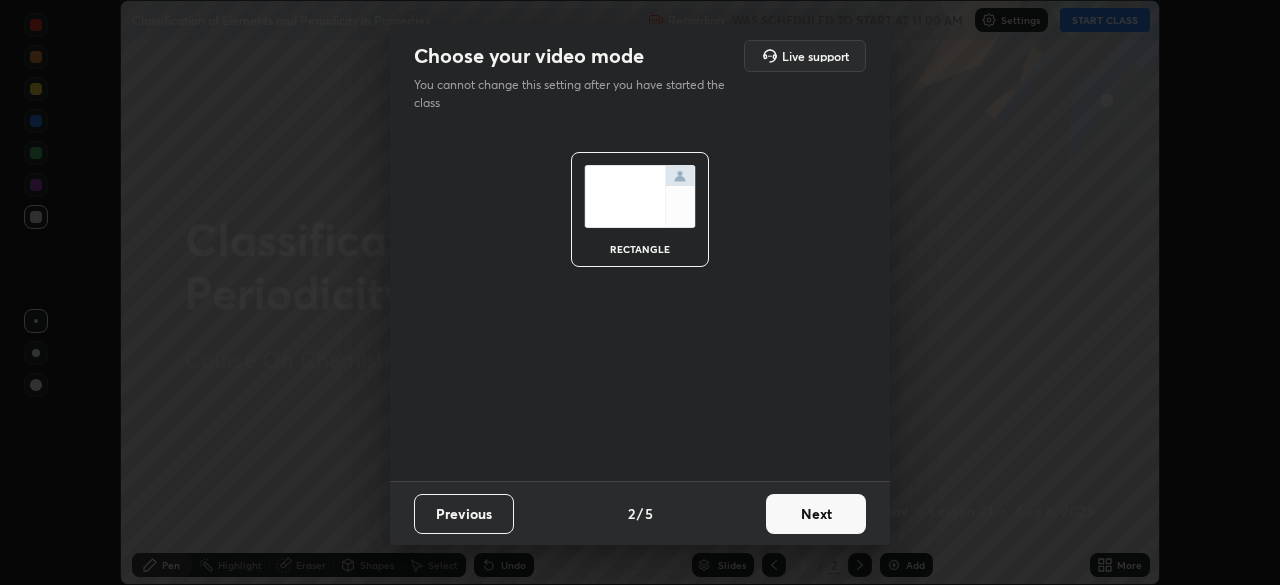 scroll, scrollTop: 0, scrollLeft: 0, axis: both 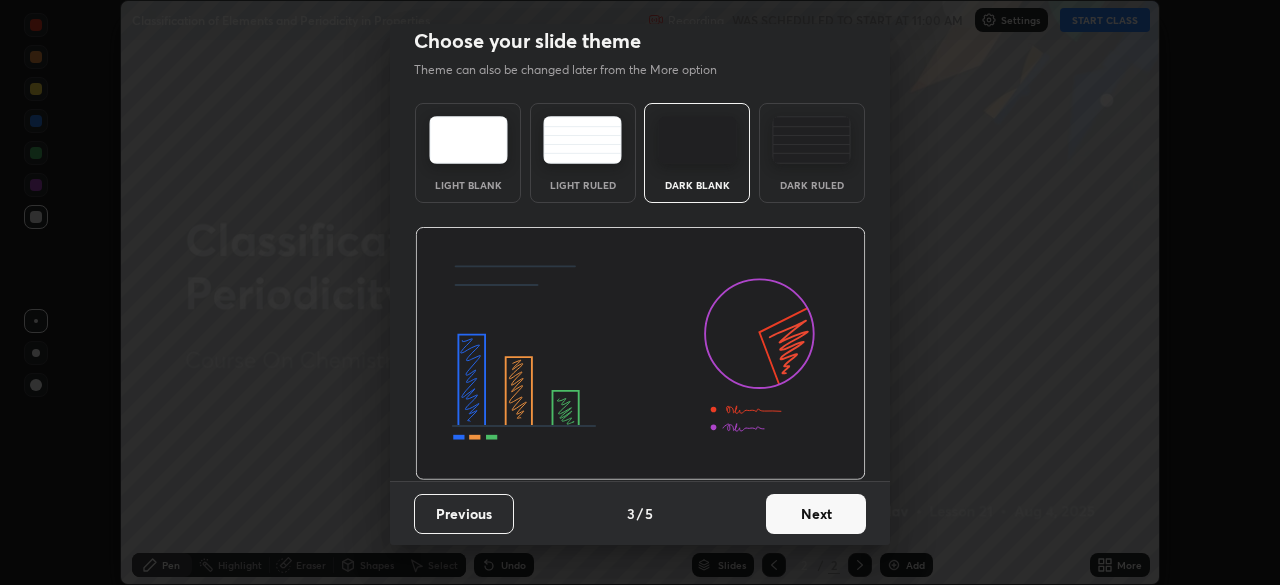 click on "Next" at bounding box center [816, 514] 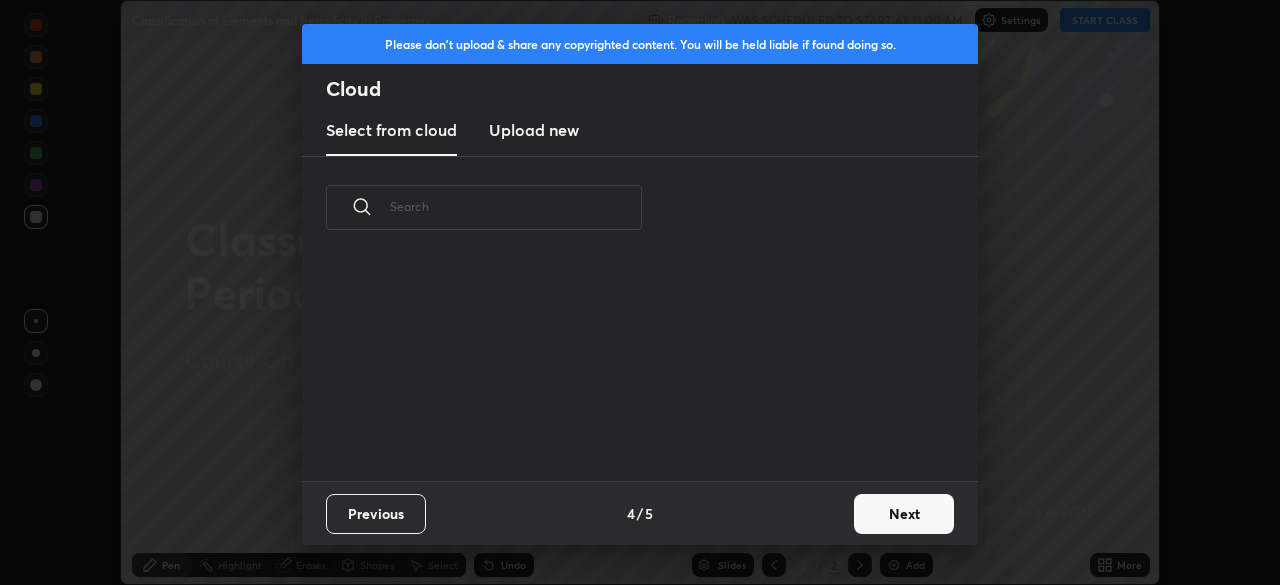 scroll, scrollTop: 7, scrollLeft: 11, axis: both 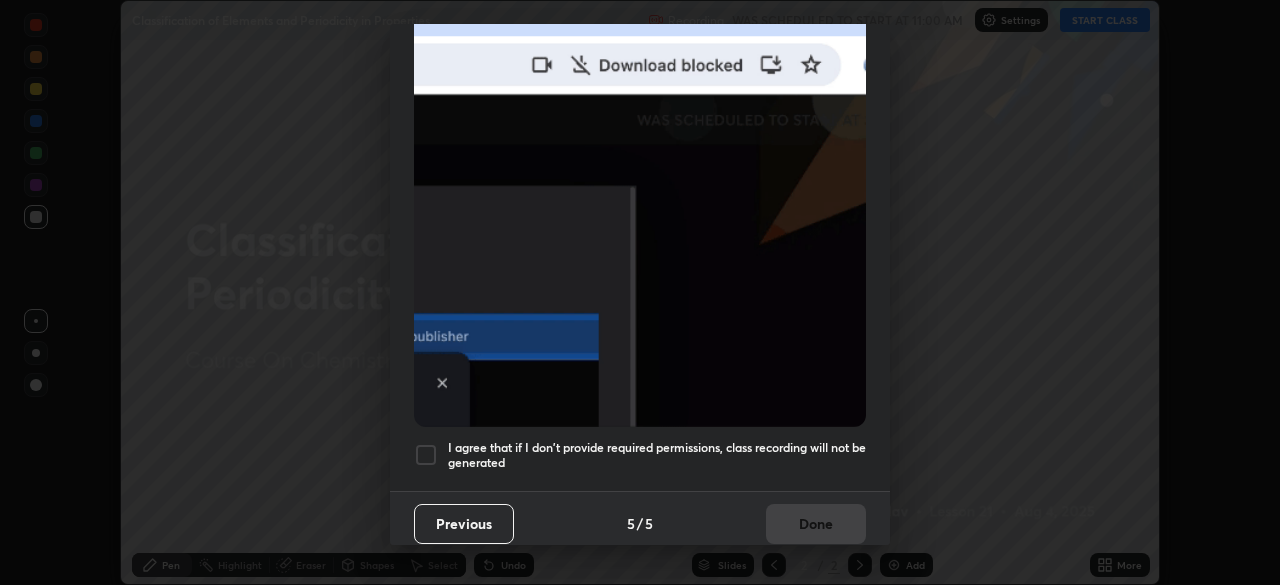 click on "I agree that if I don't provide required permissions, class recording will not be generated" at bounding box center (657, 455) 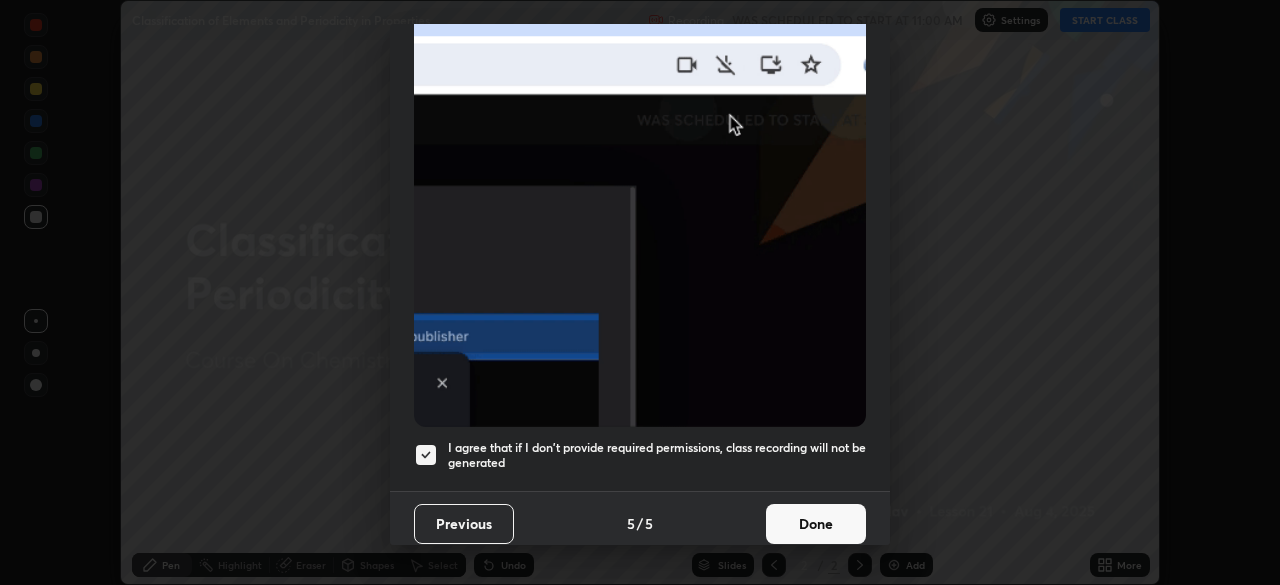 click on "Done" at bounding box center (816, 524) 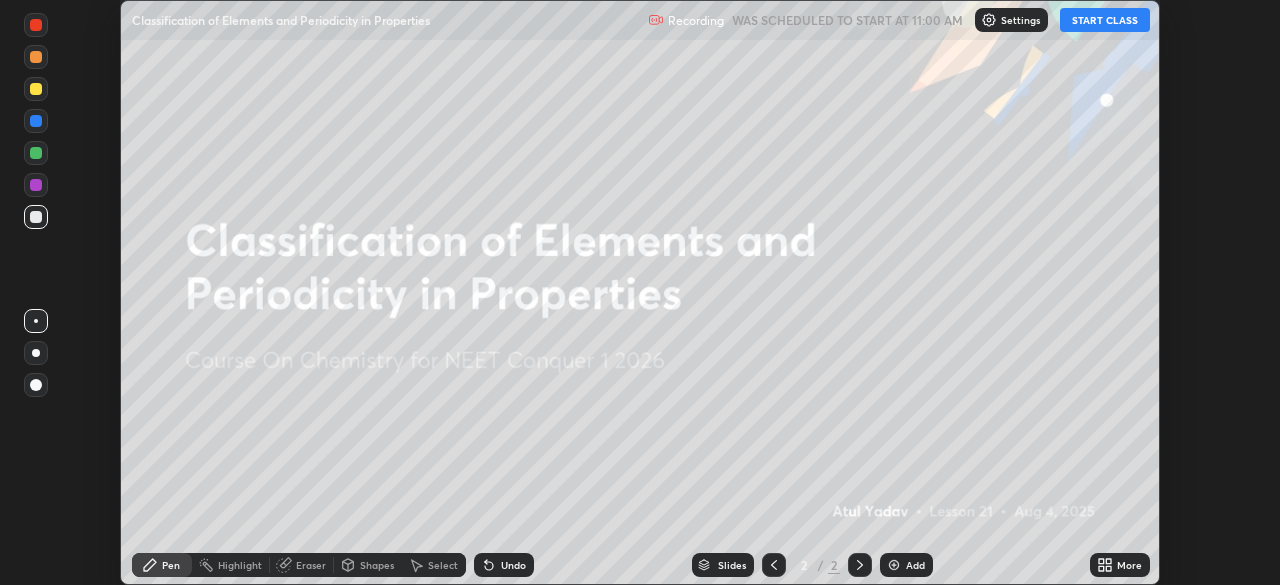 click on "START CLASS" at bounding box center (1105, 20) 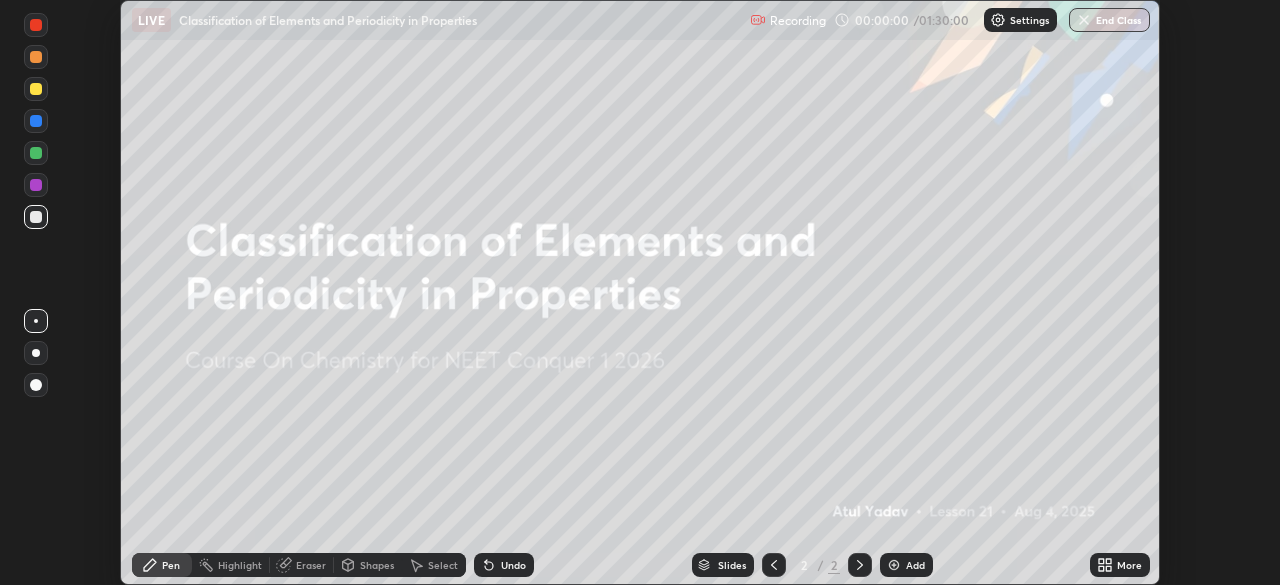 click 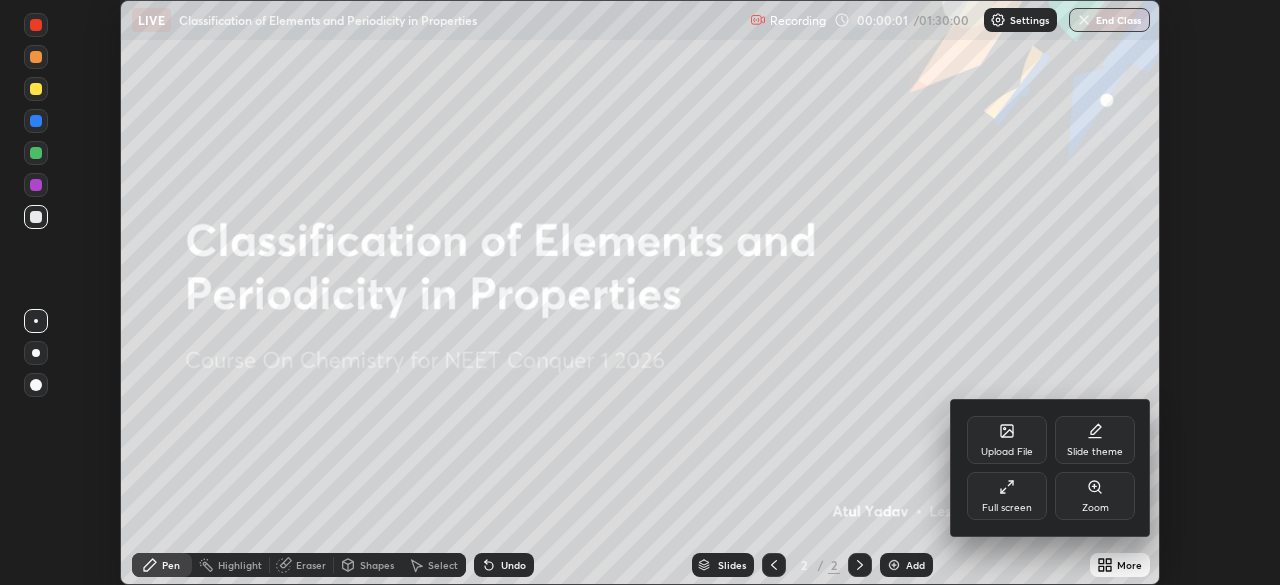click on "Full screen" at bounding box center [1007, 496] 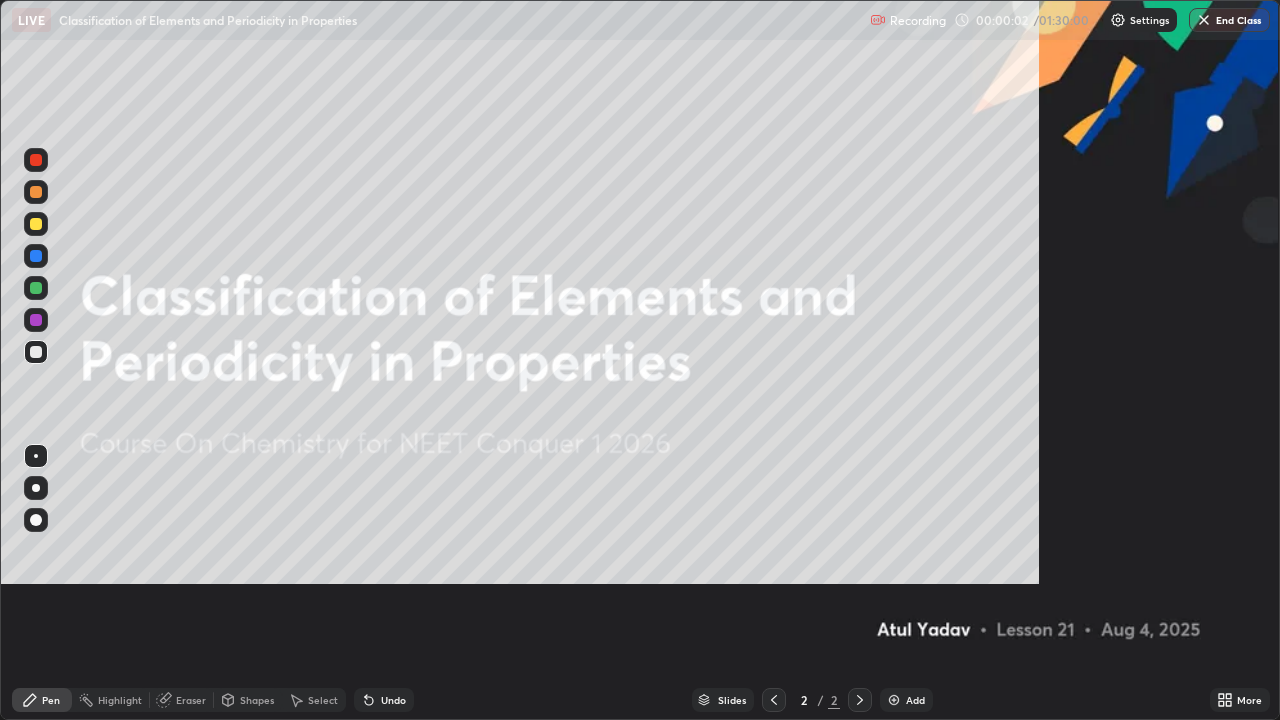 scroll, scrollTop: 99280, scrollLeft: 98720, axis: both 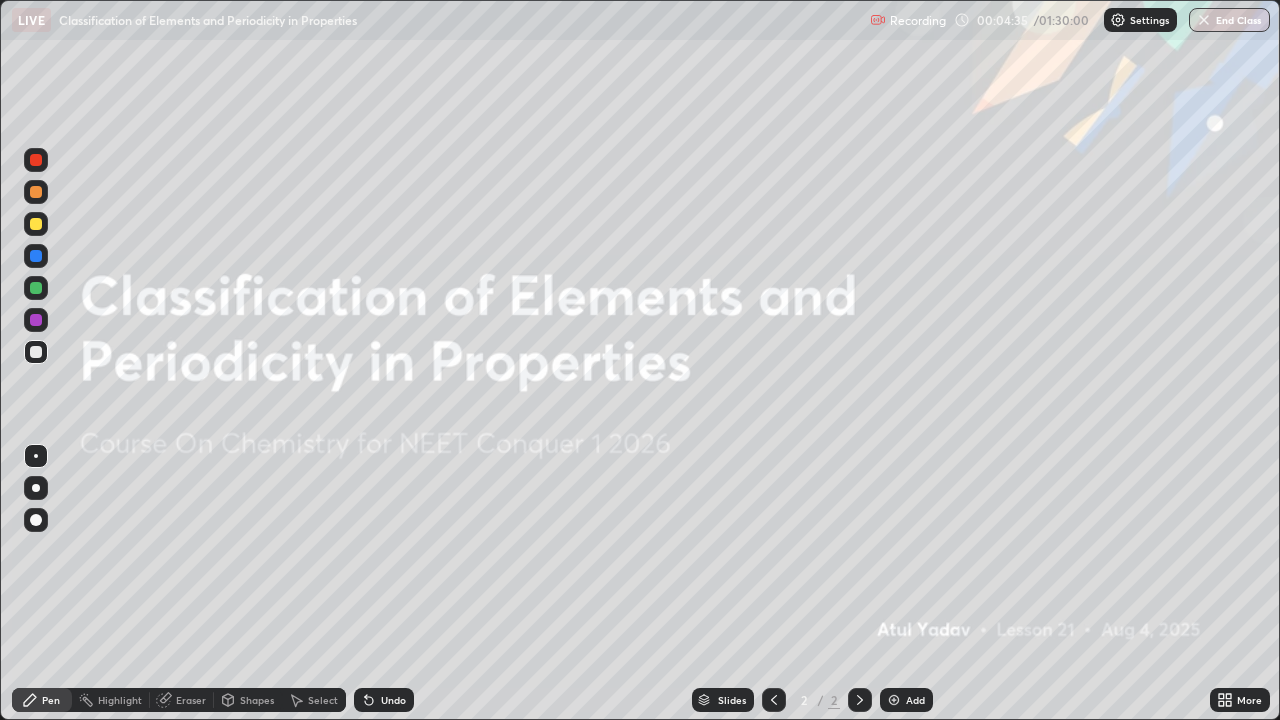 click on "Add" at bounding box center (915, 700) 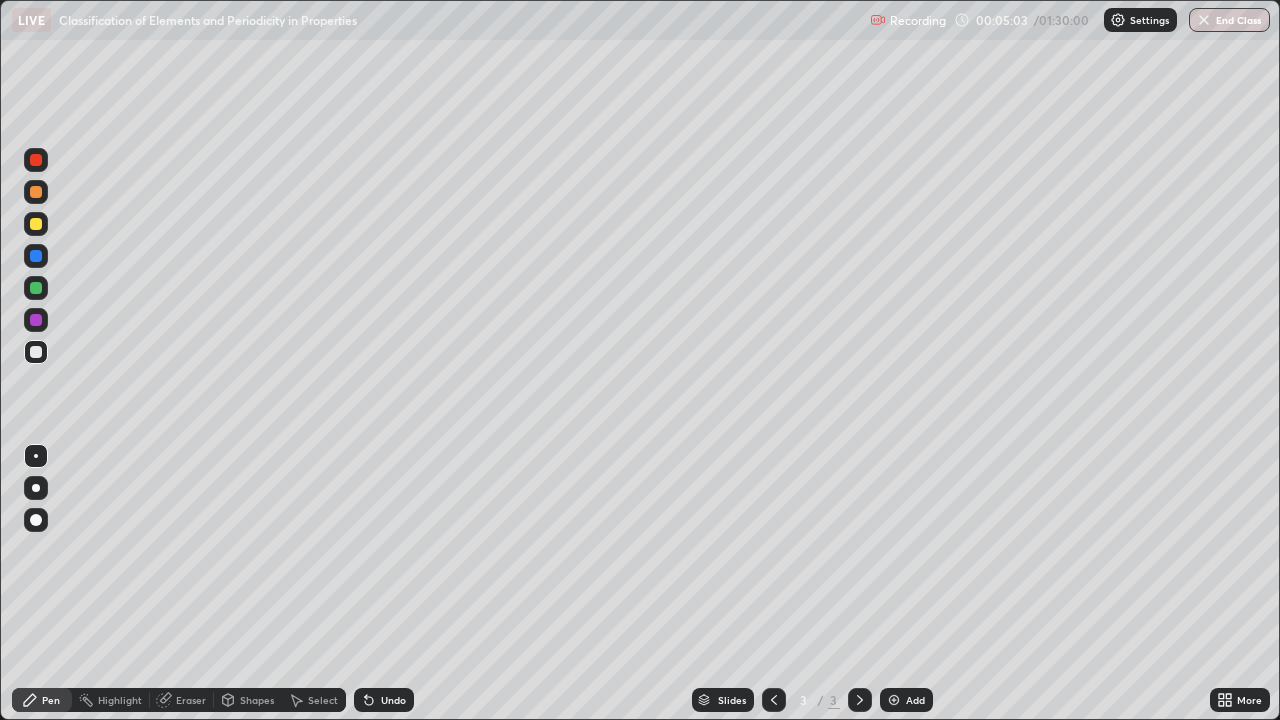 click 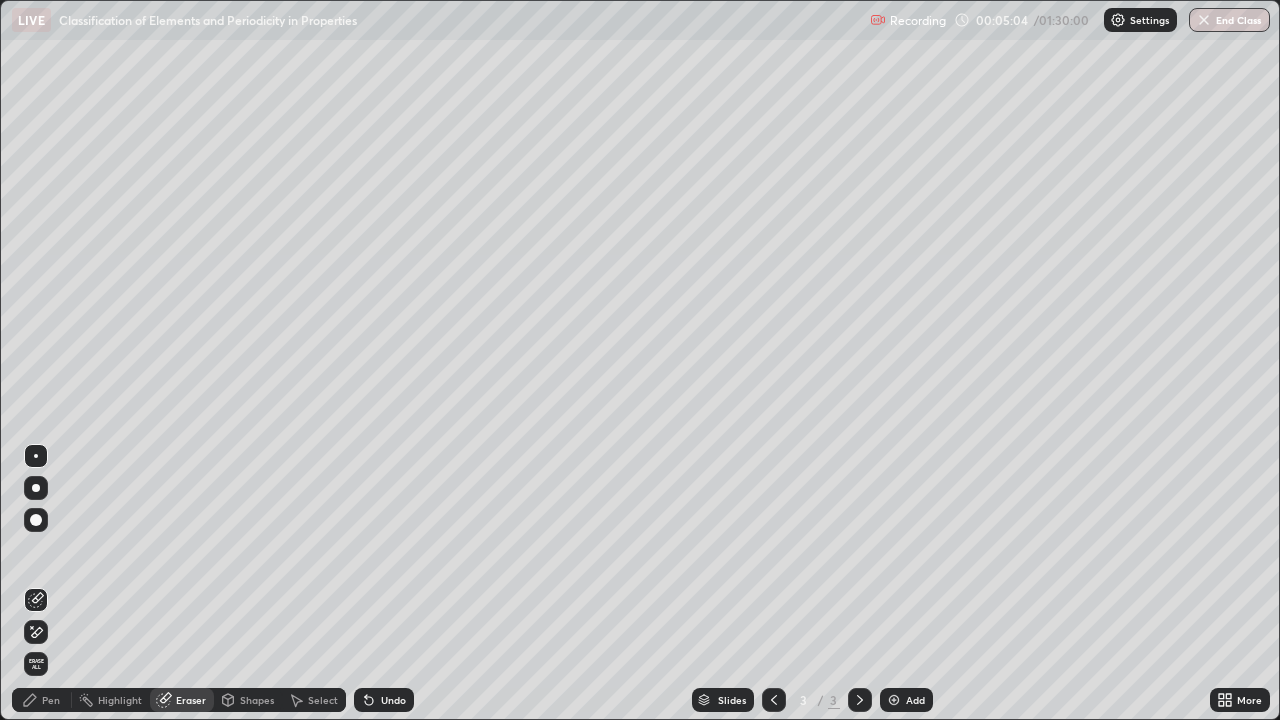 click on "Pen" at bounding box center (51, 700) 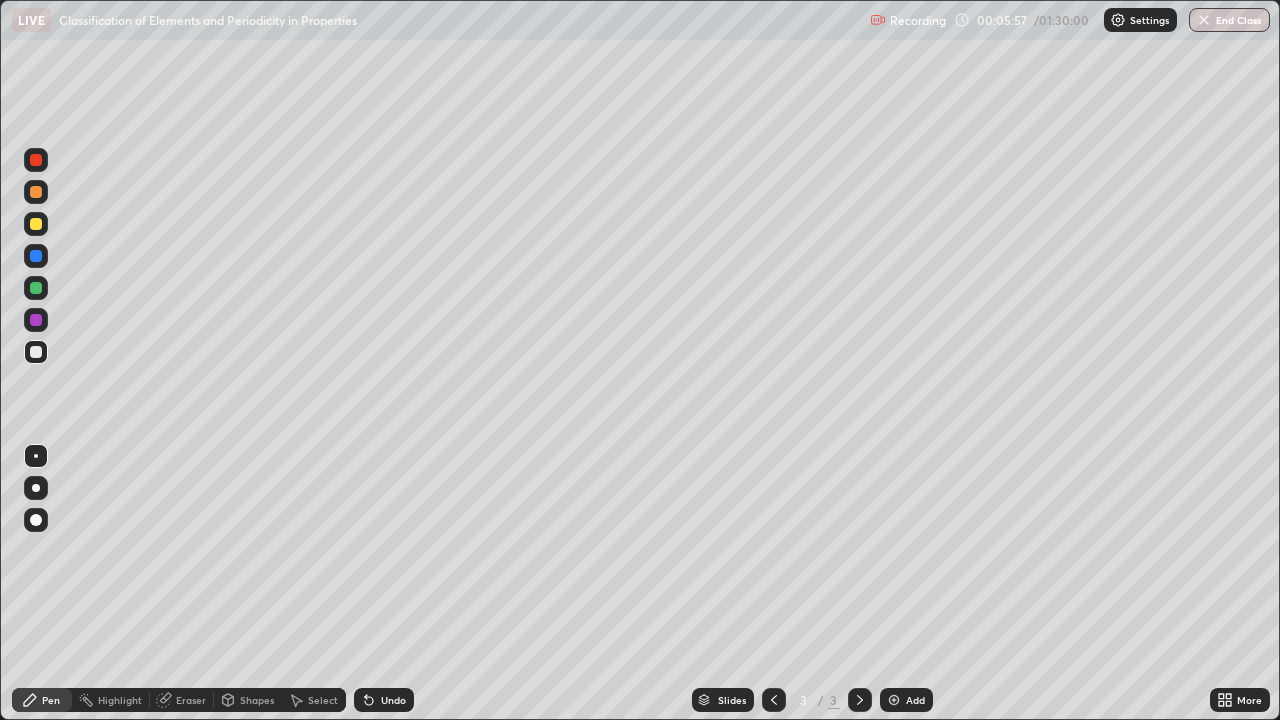 click on "Undo" at bounding box center (393, 700) 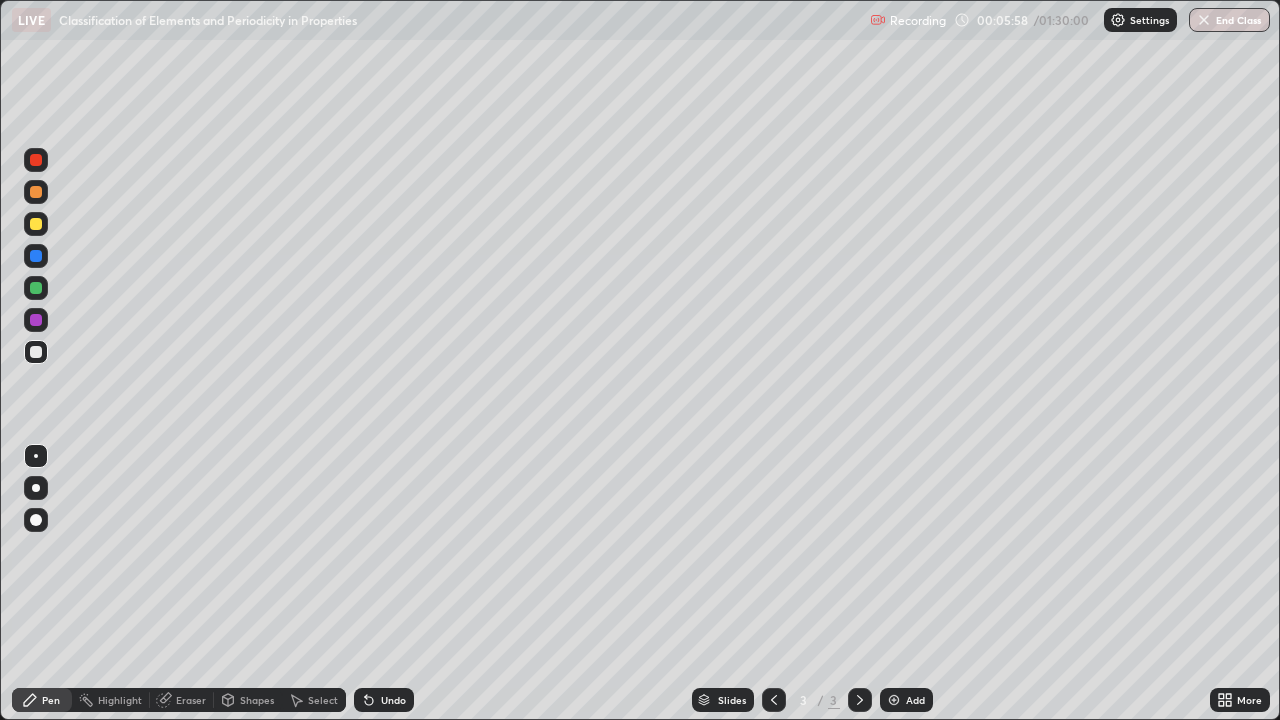 click on "Pen" at bounding box center (51, 700) 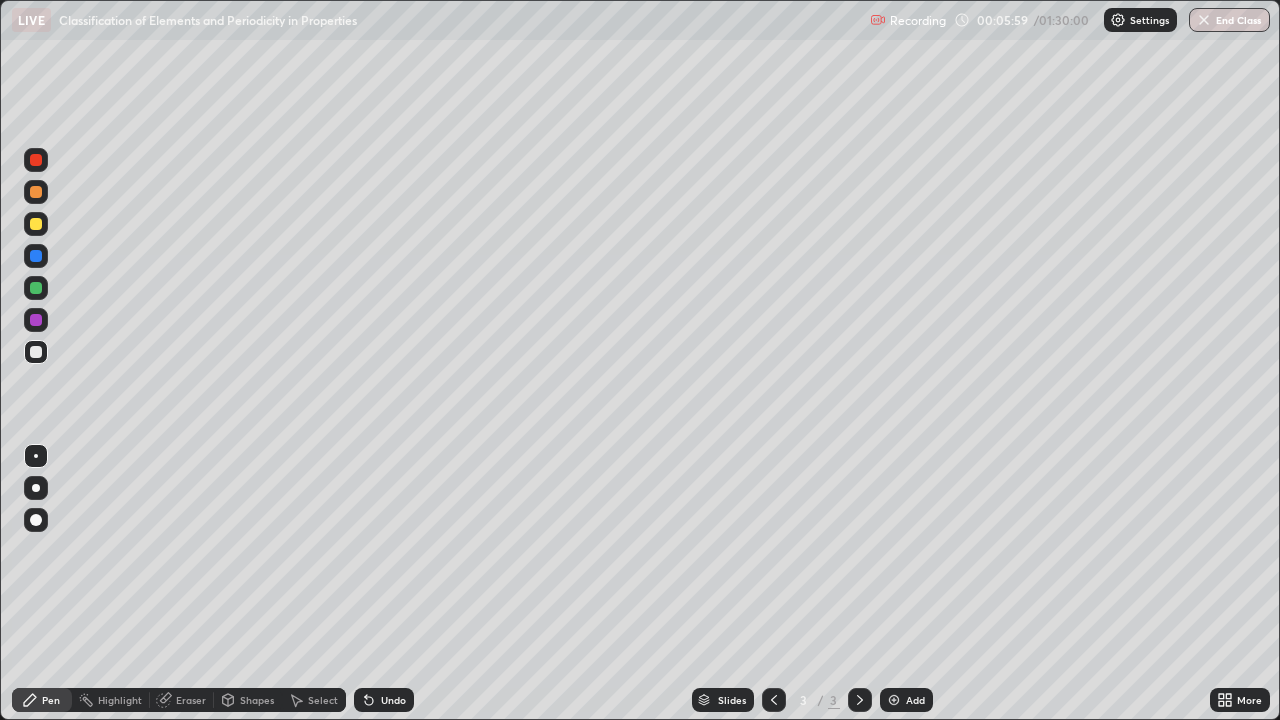 click at bounding box center (36, 488) 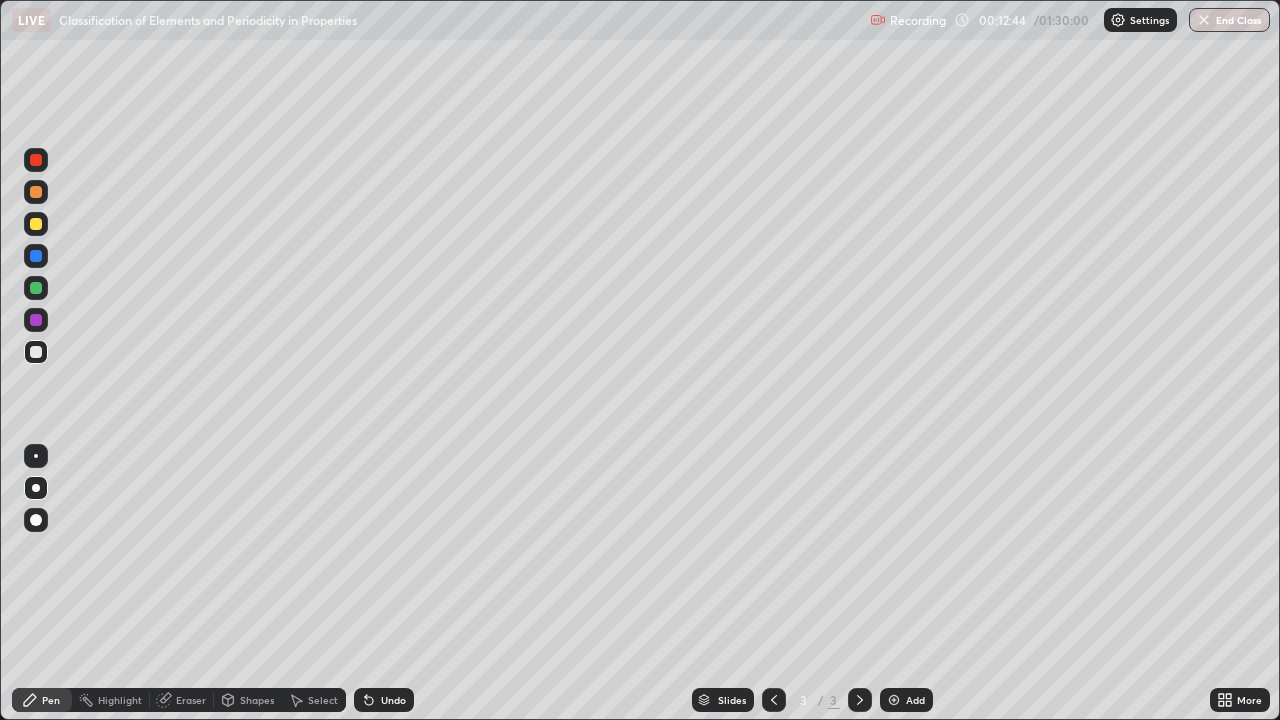 click on "Add" at bounding box center (915, 700) 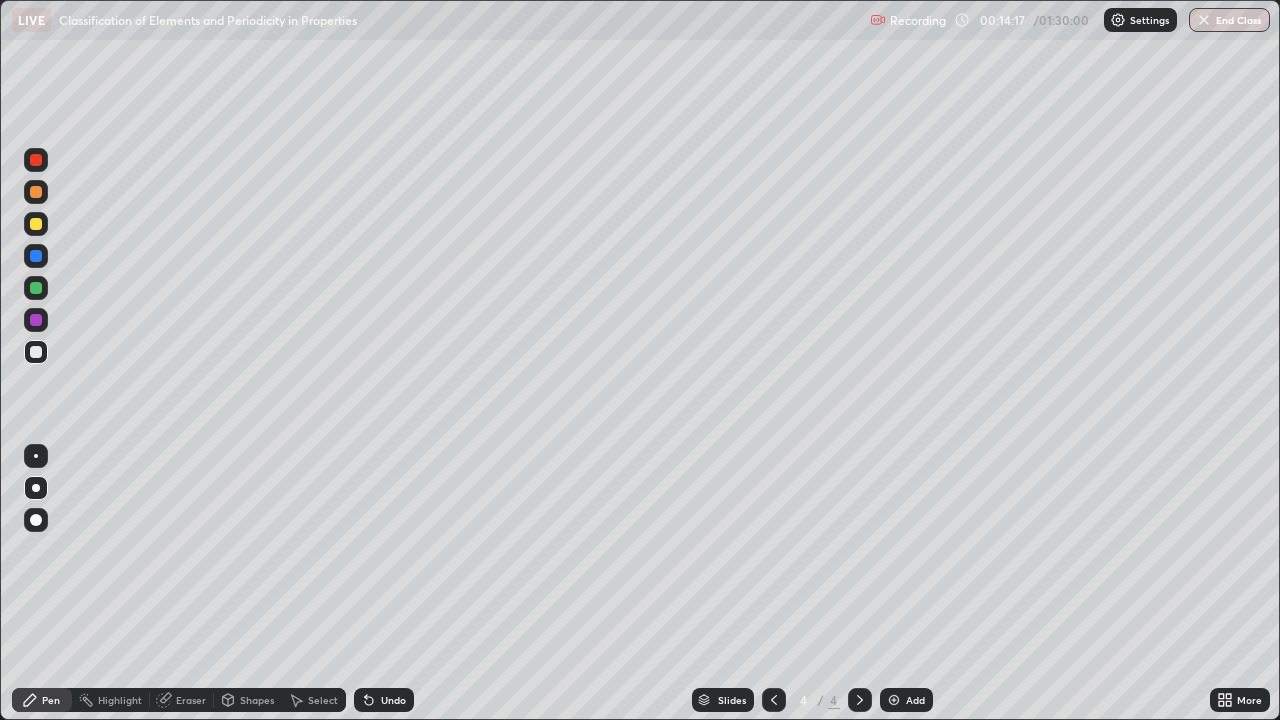 click on "Undo" at bounding box center [384, 700] 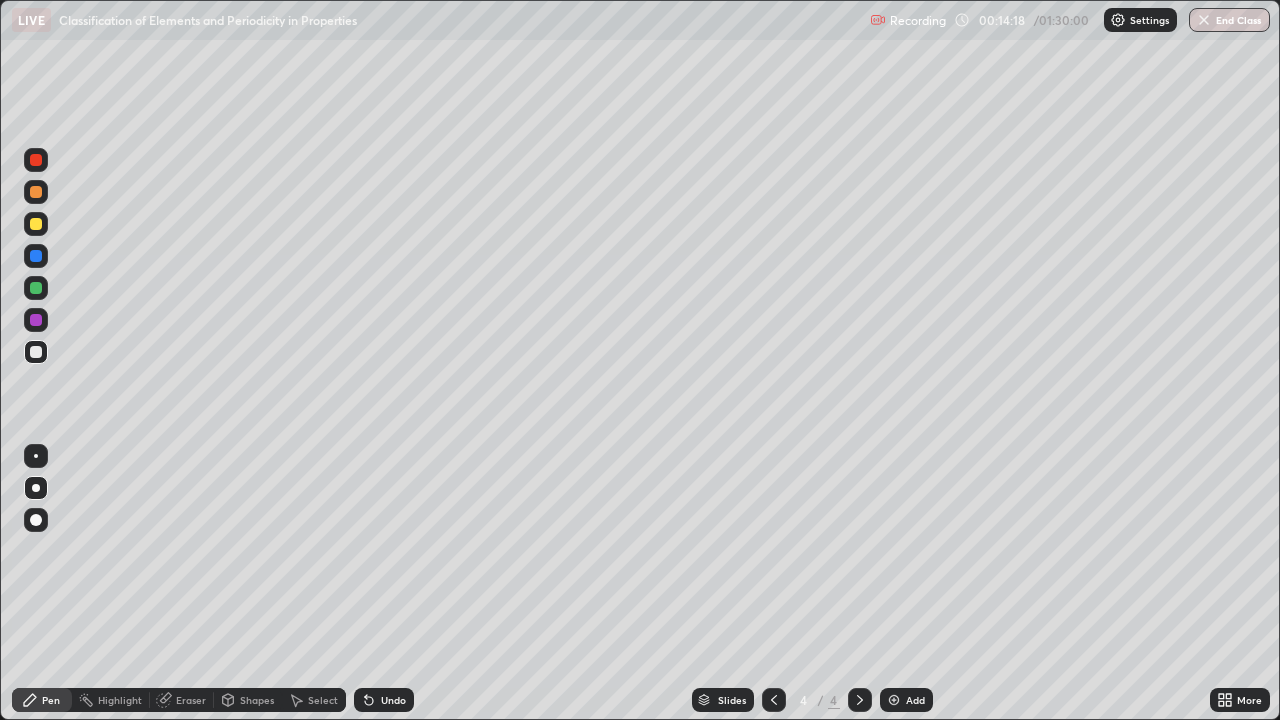 click on "Undo" at bounding box center (393, 700) 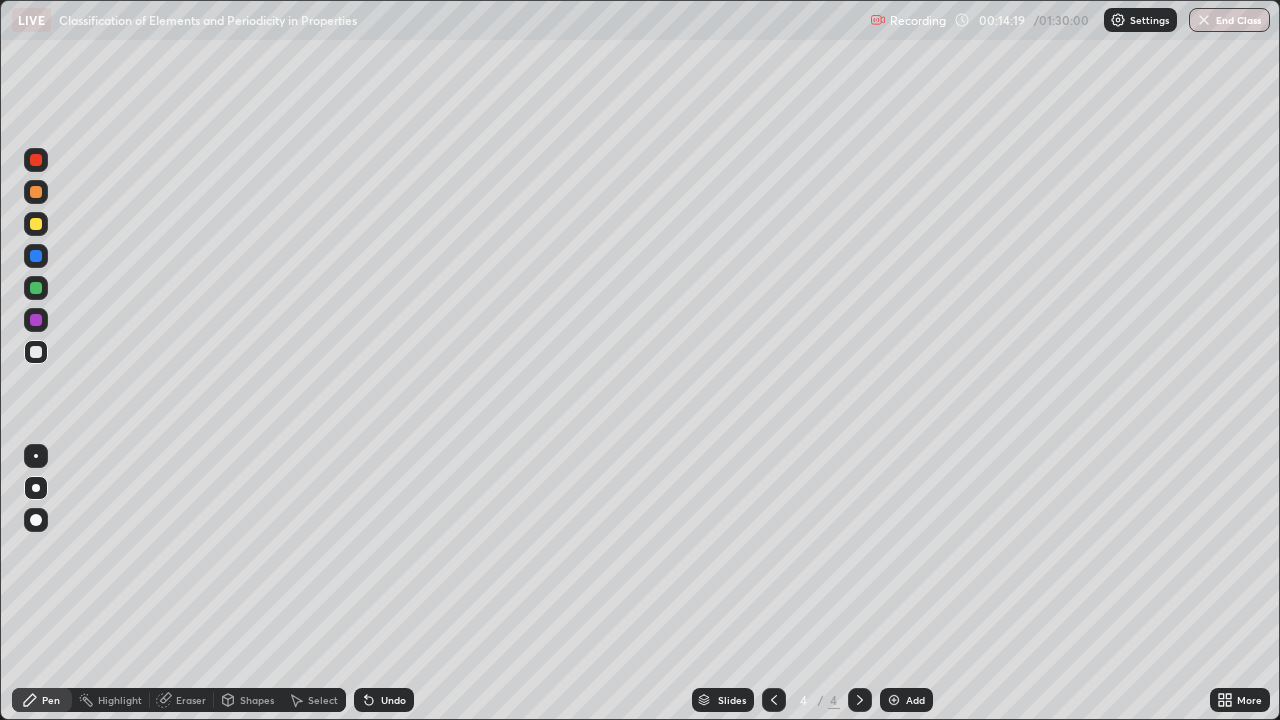 click on "Undo" at bounding box center [393, 700] 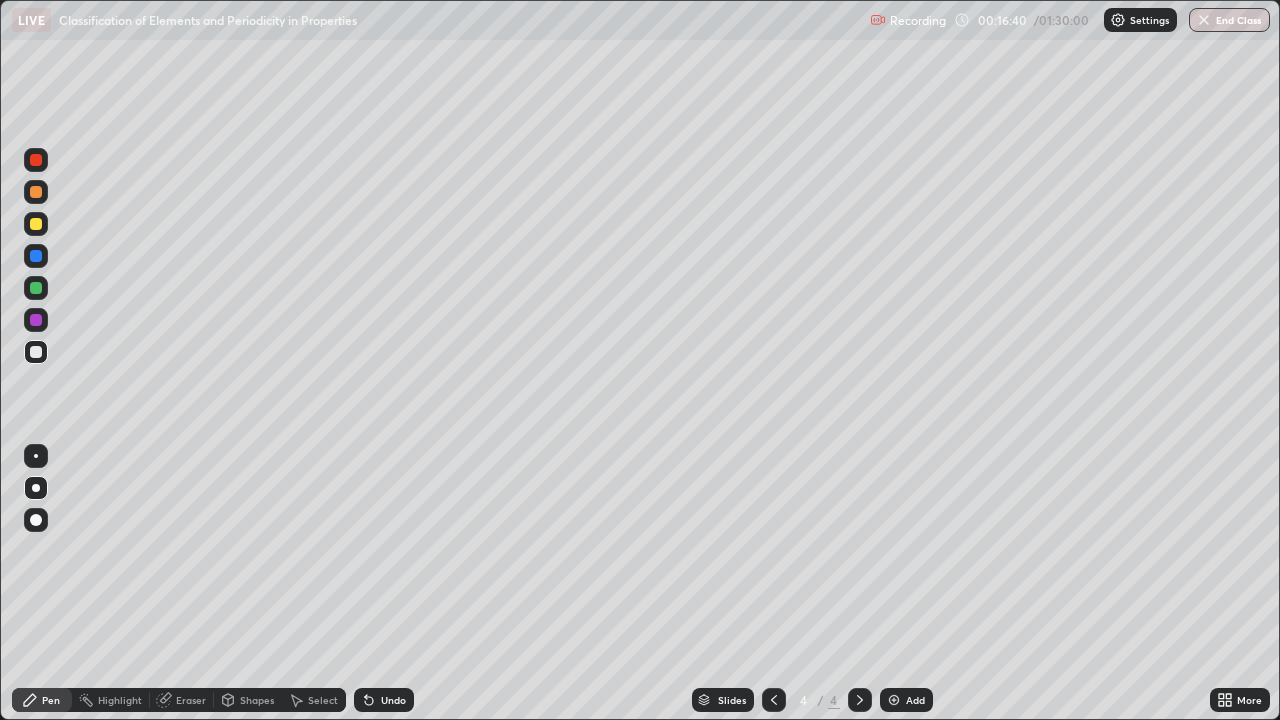 click on "Slides 4 / 4 Add" at bounding box center [812, 700] 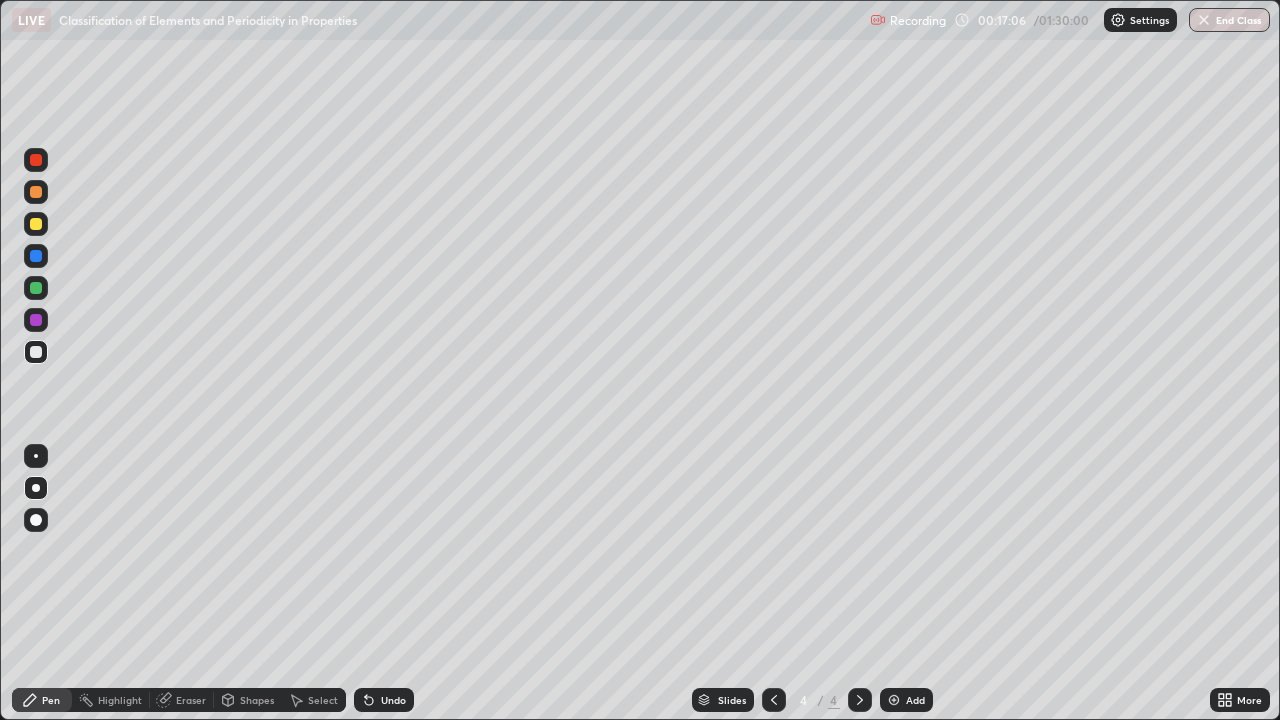 click at bounding box center (36, 320) 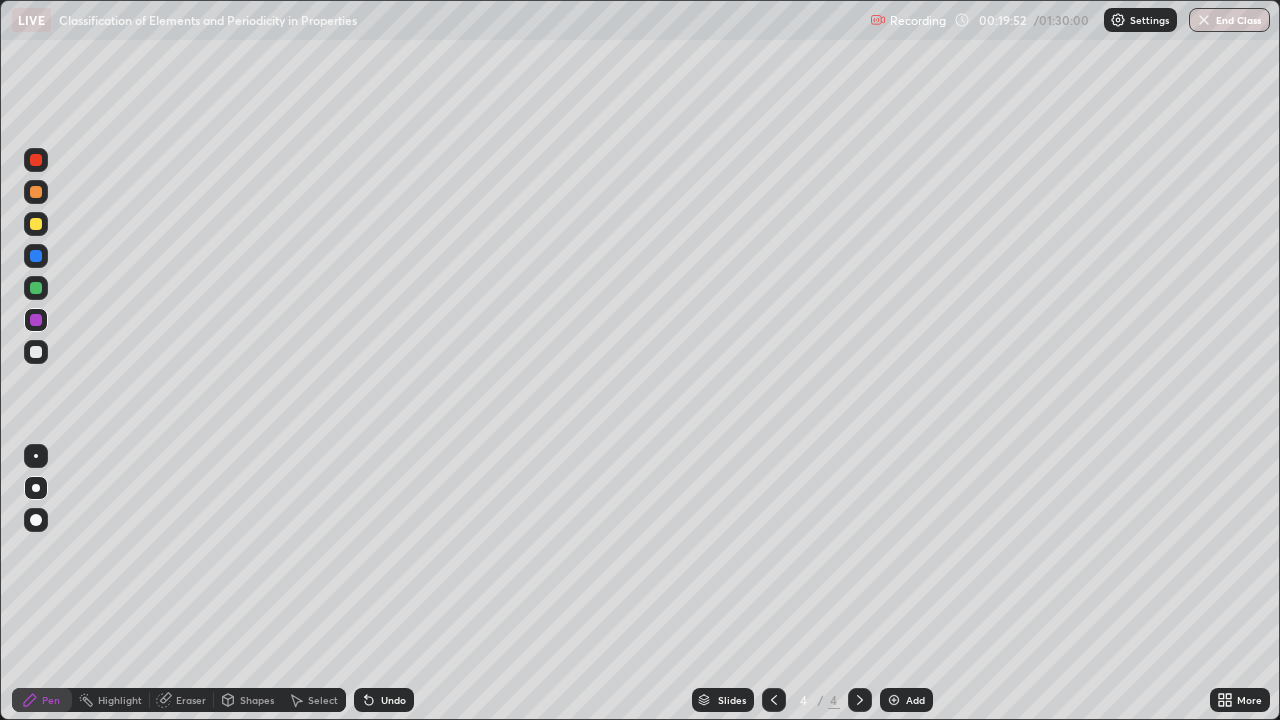 click on "Add" at bounding box center [915, 700] 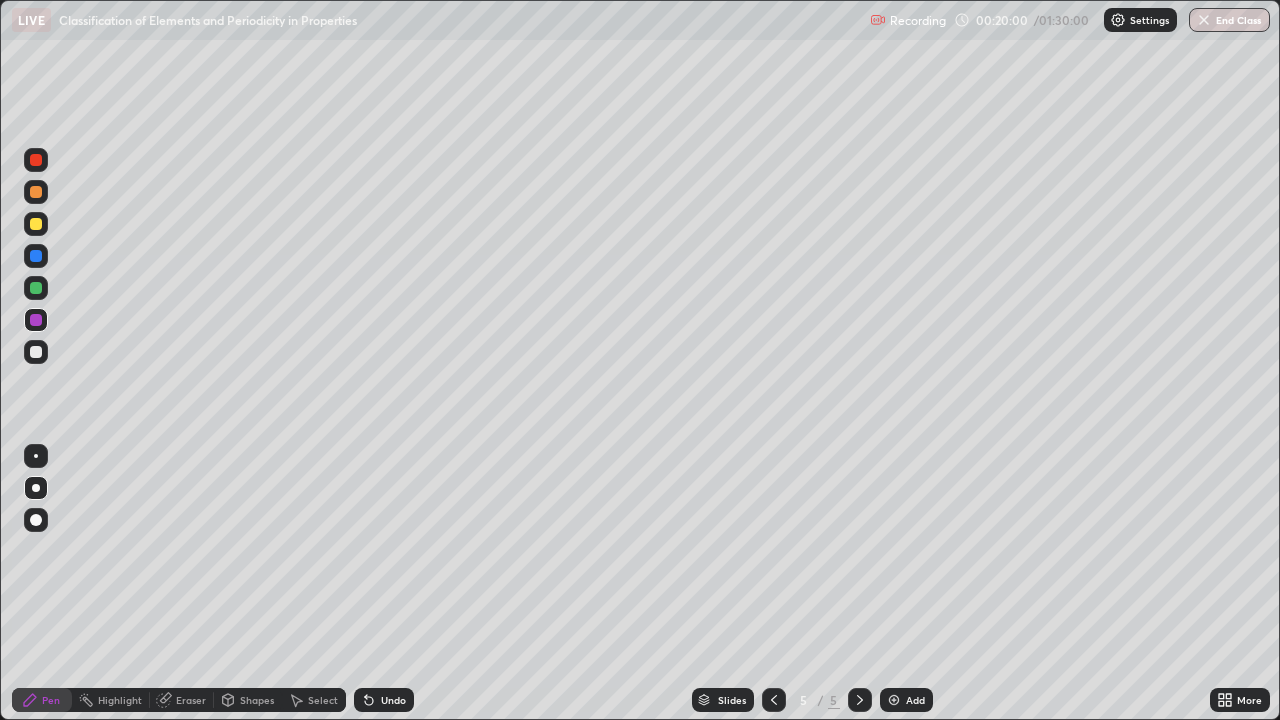 click on "Undo" at bounding box center (393, 700) 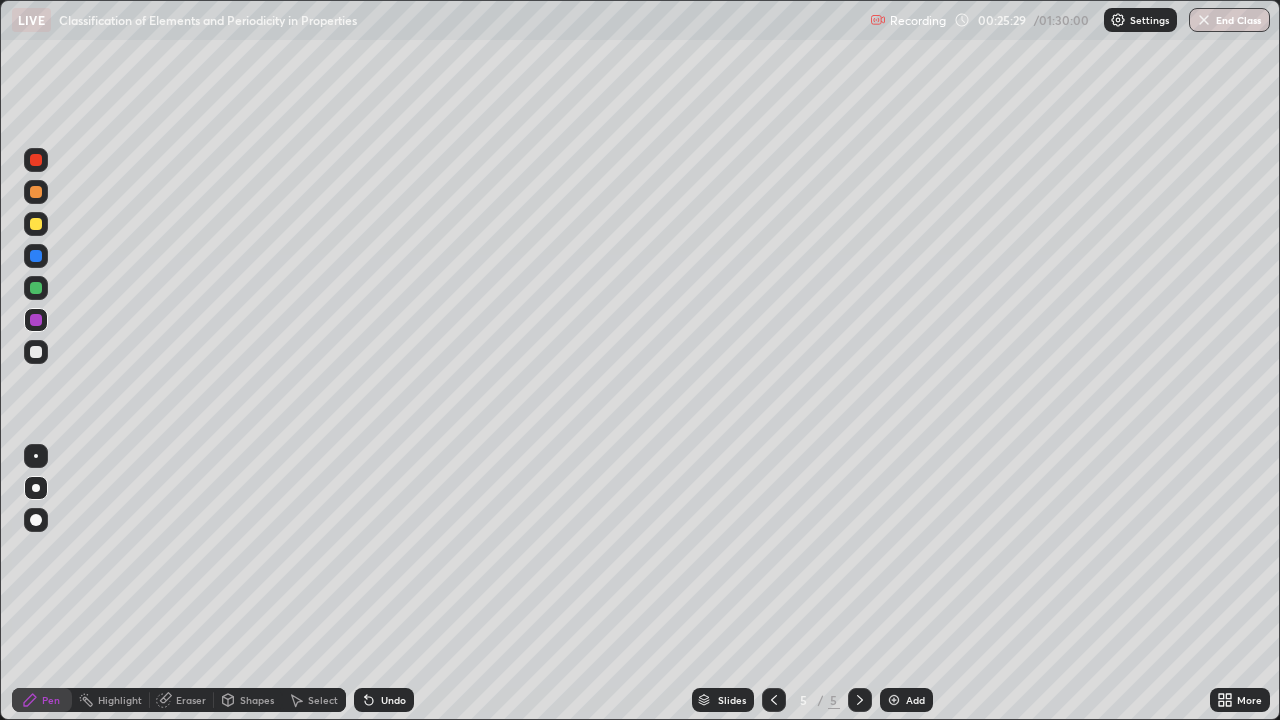 click on "Undo" at bounding box center (393, 700) 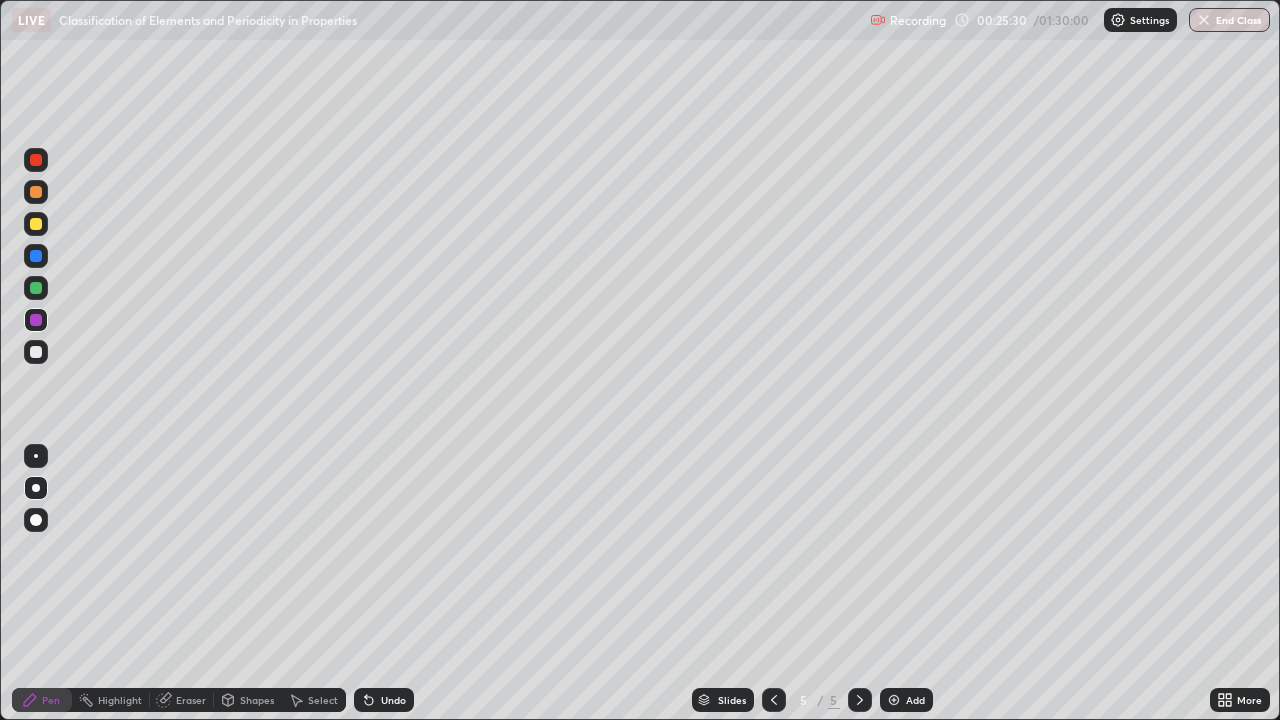click on "Undo" at bounding box center [393, 700] 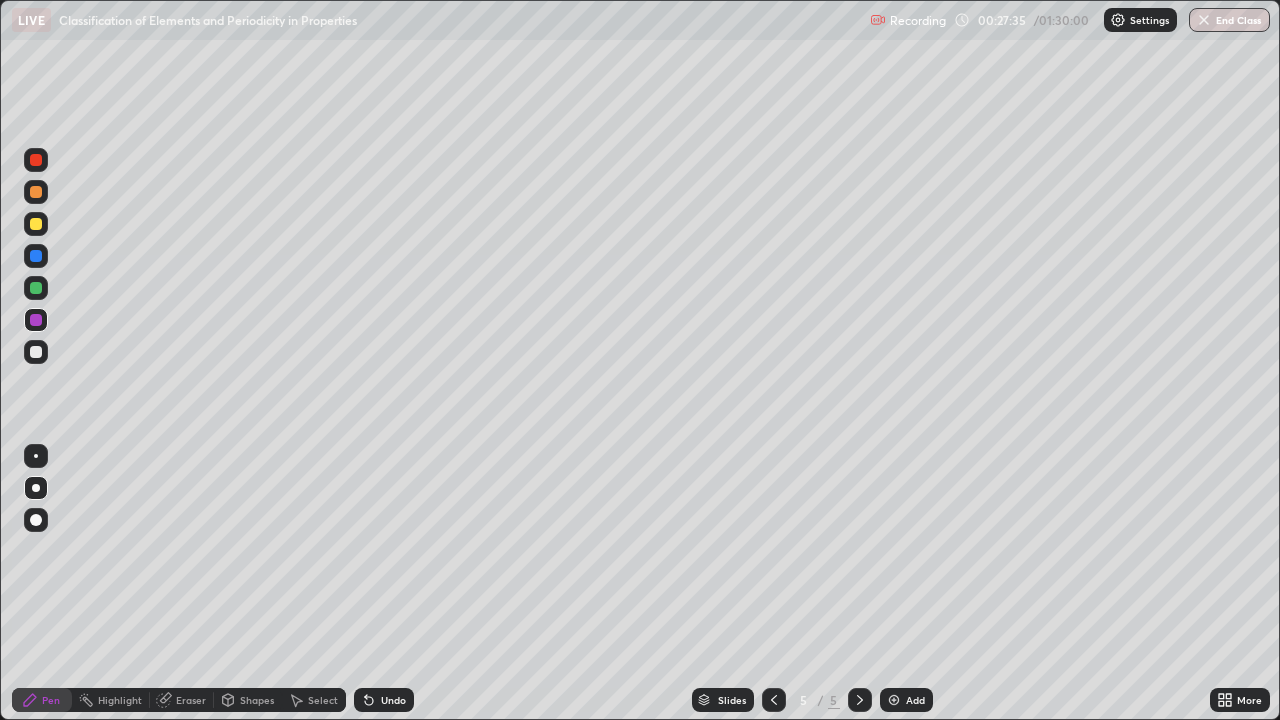 click on "Add" at bounding box center [906, 700] 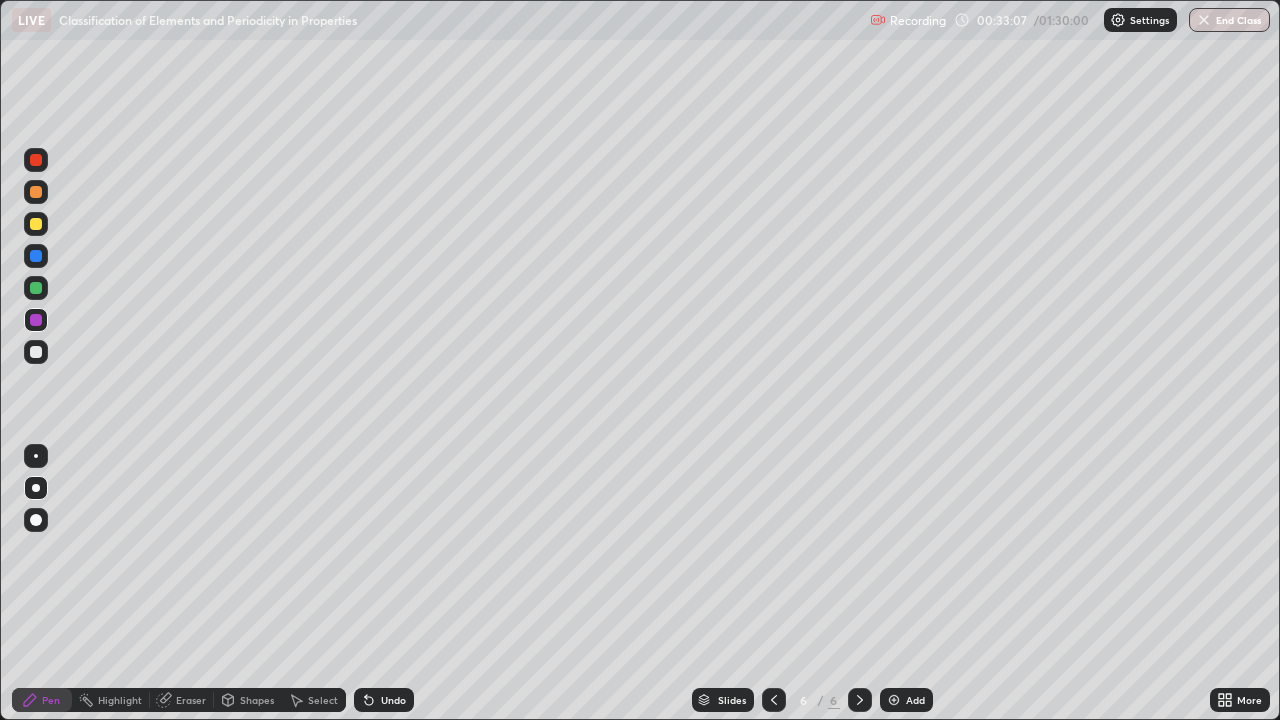 click 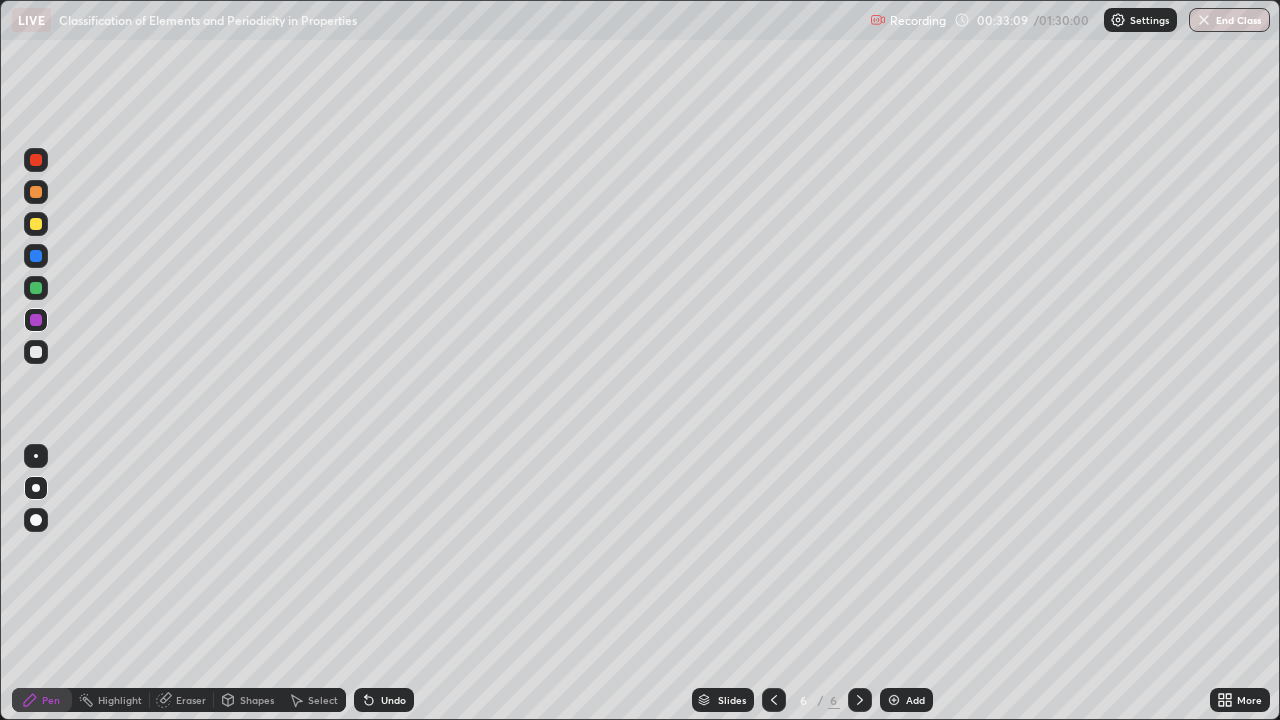 click on "Undo" at bounding box center (384, 700) 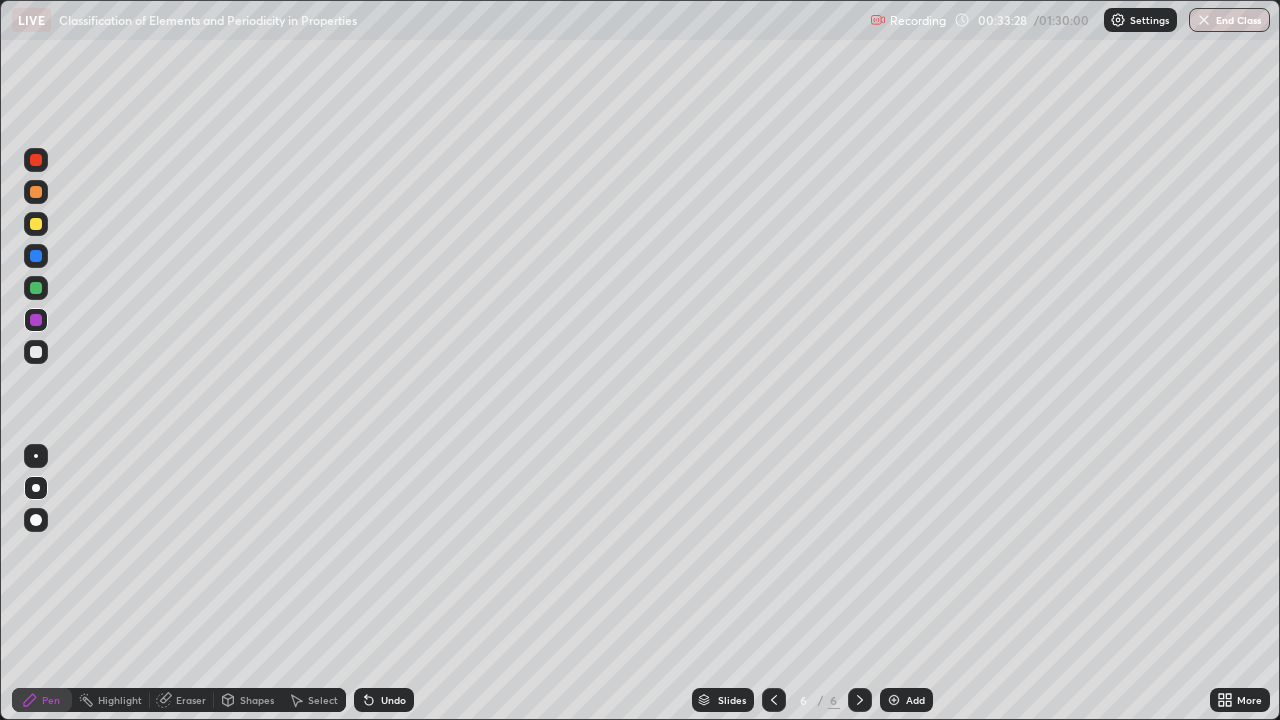 click at bounding box center [36, 352] 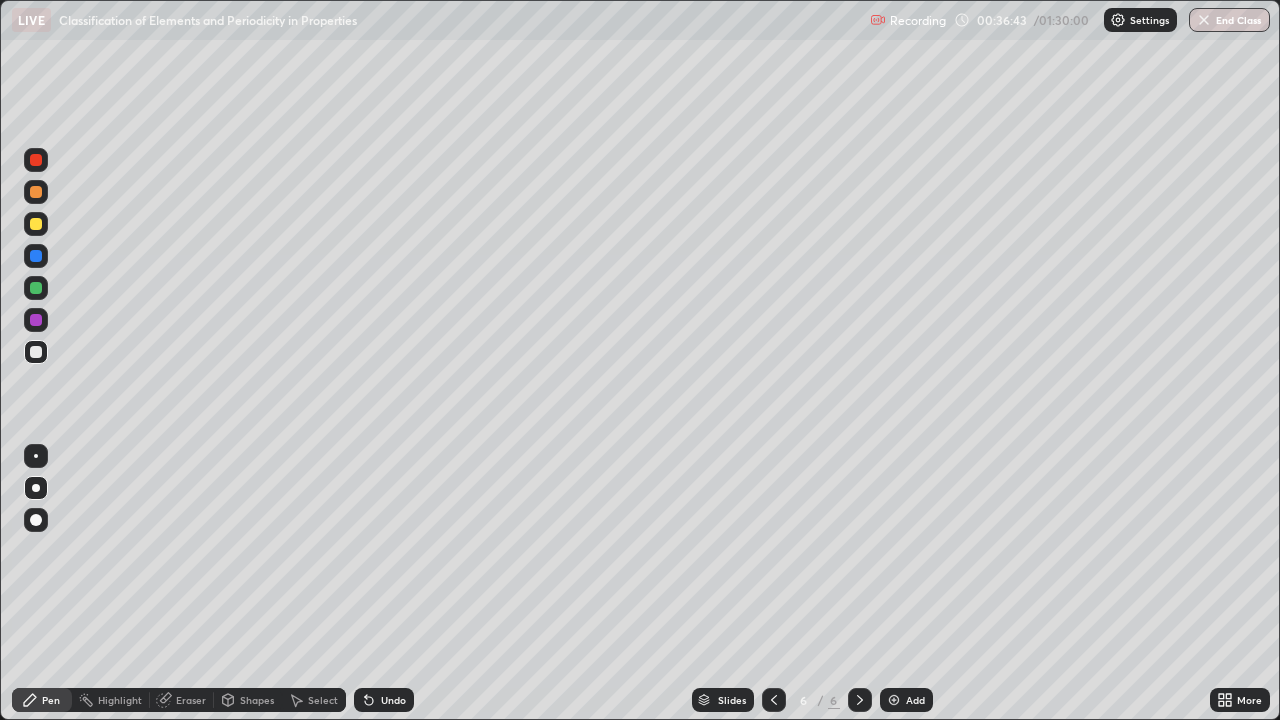 click 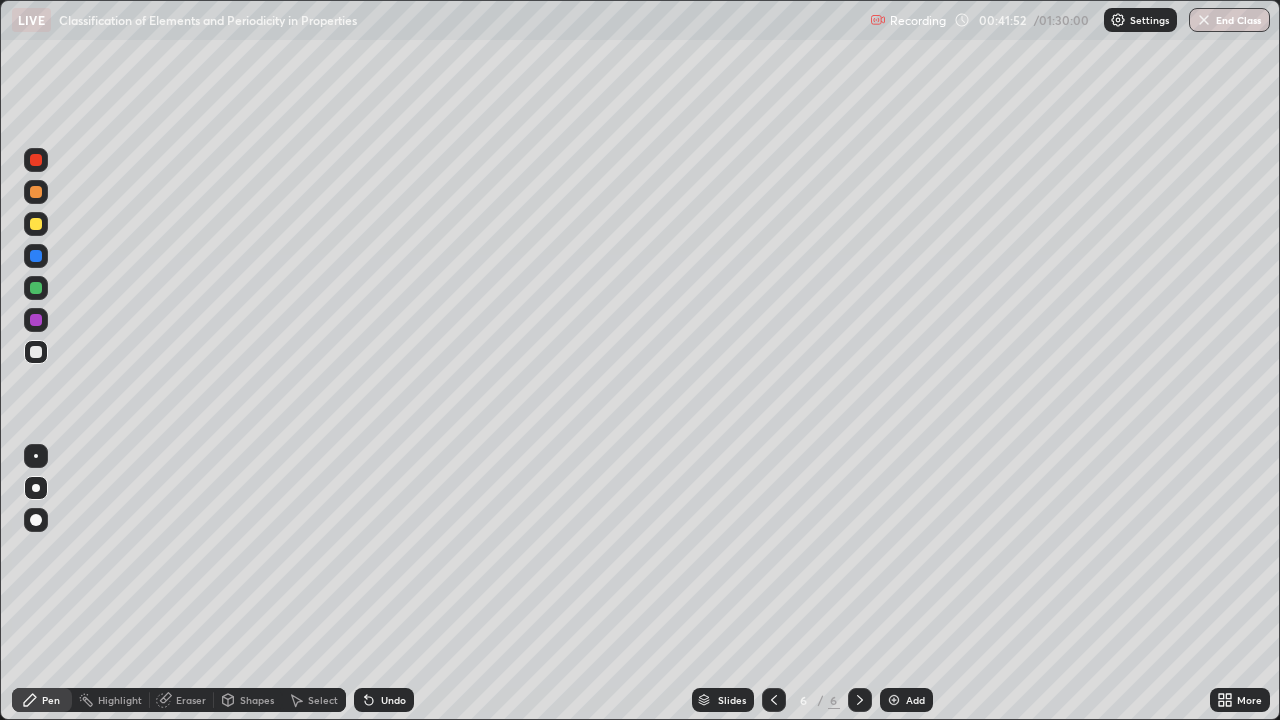 click on "Eraser" at bounding box center (182, 700) 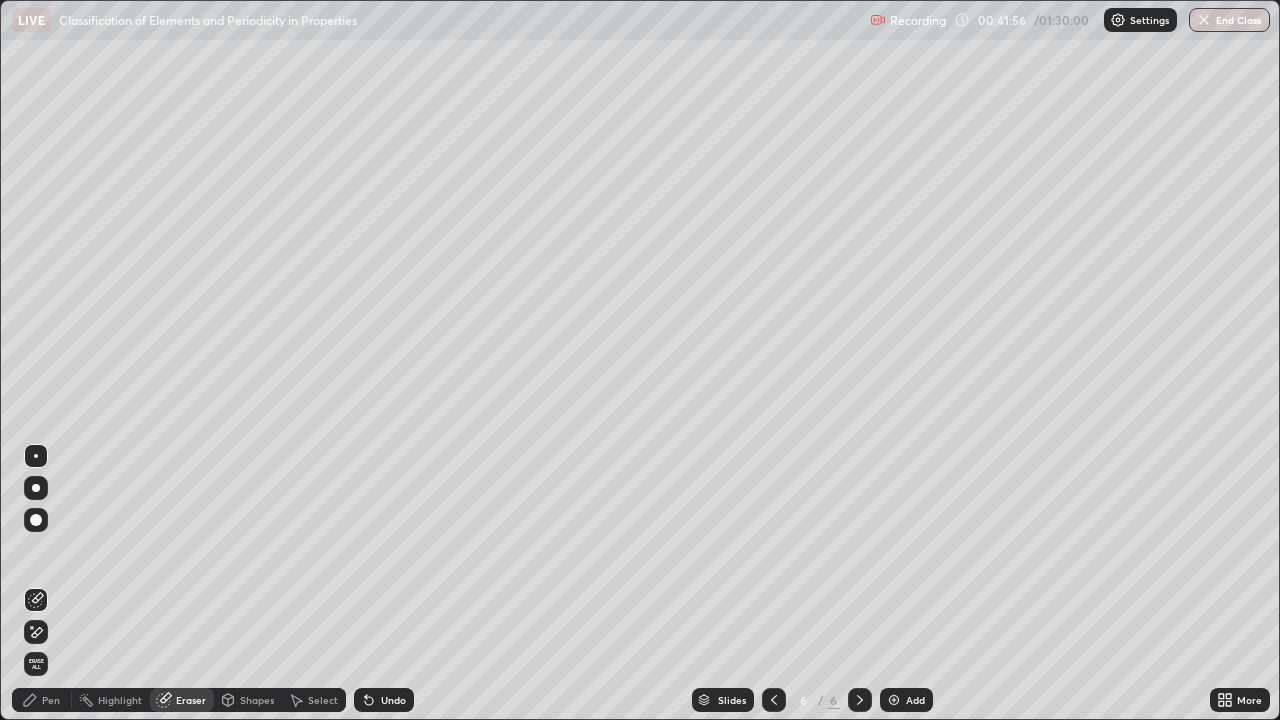click on "Pen" at bounding box center (42, 700) 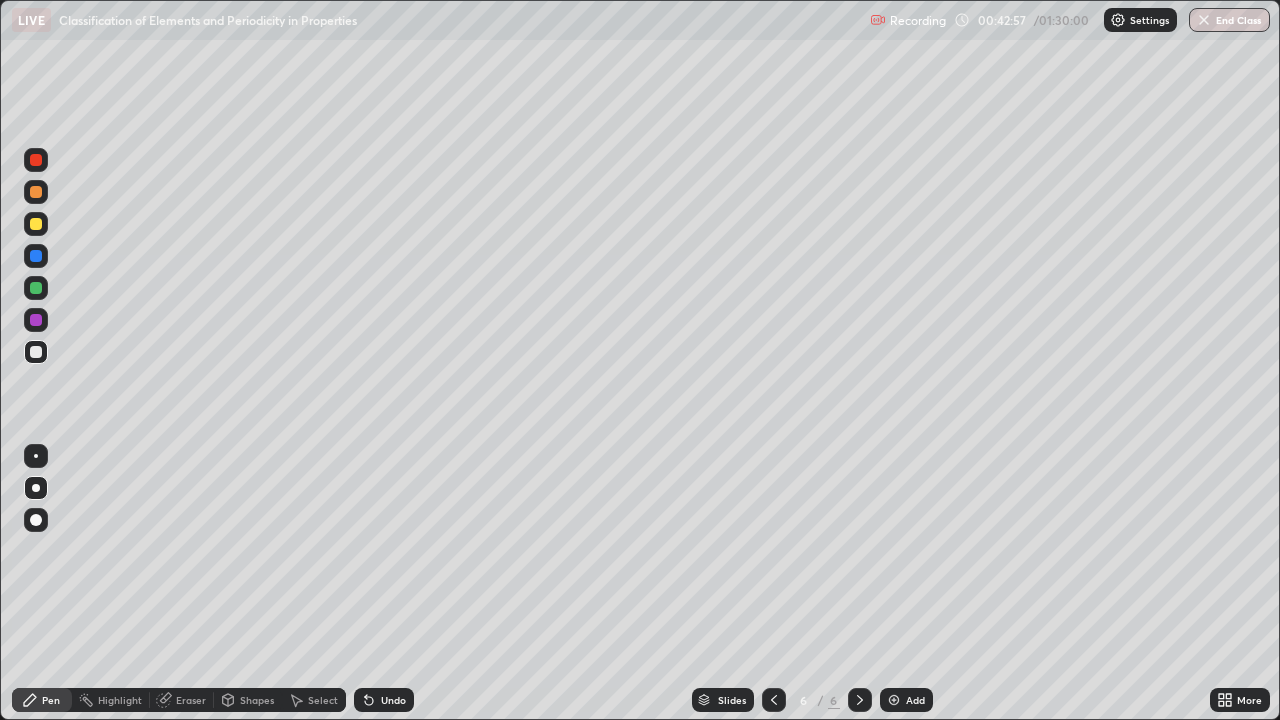 click on "Undo" at bounding box center (393, 700) 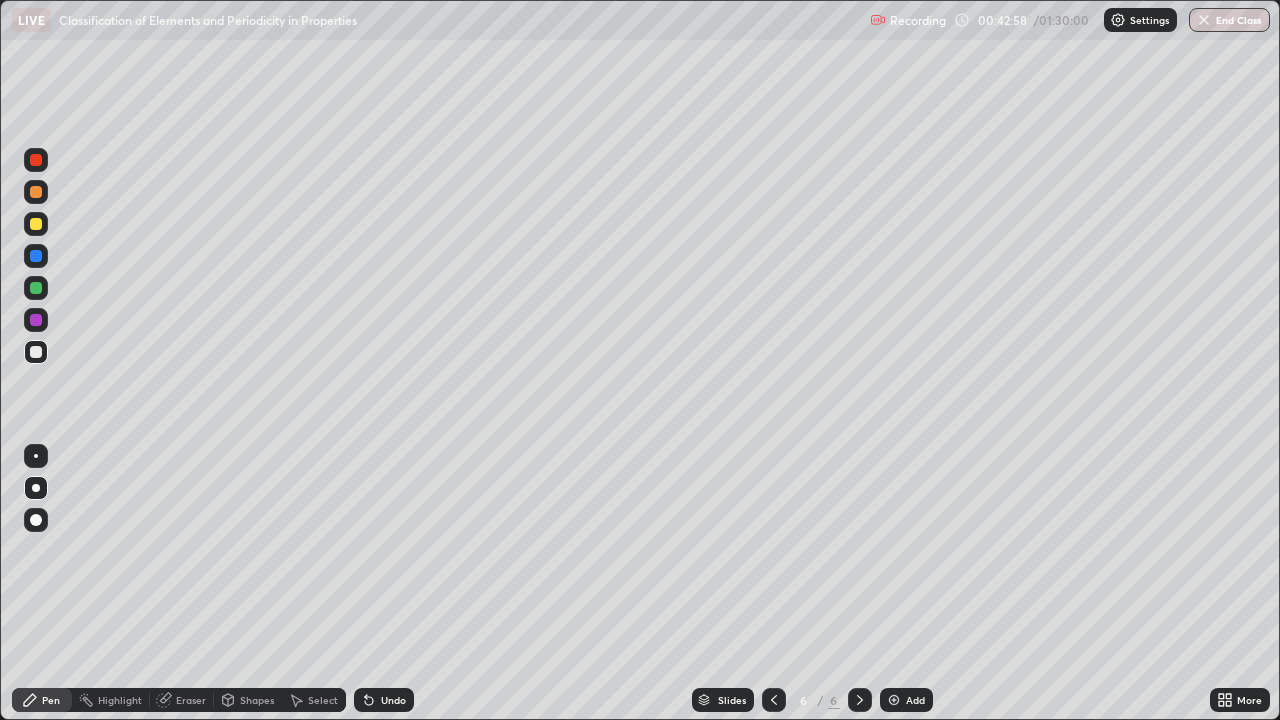click on "Undo" at bounding box center [384, 700] 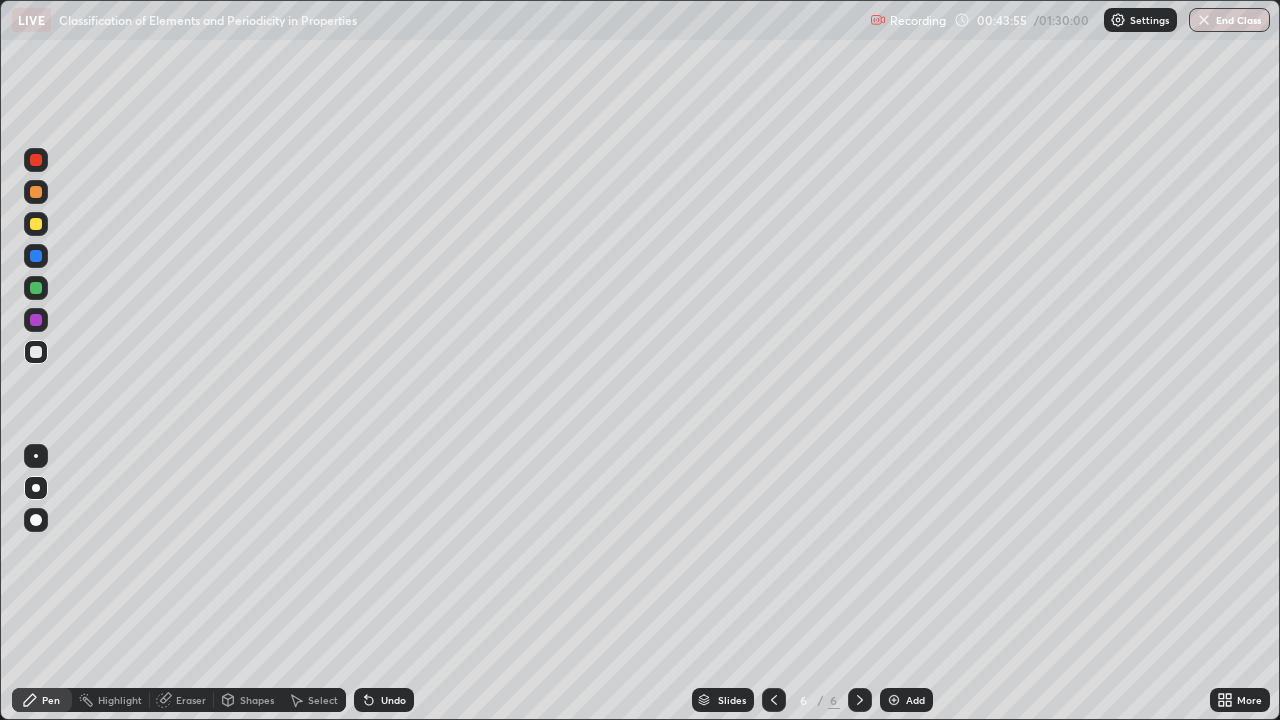 click at bounding box center [36, 224] 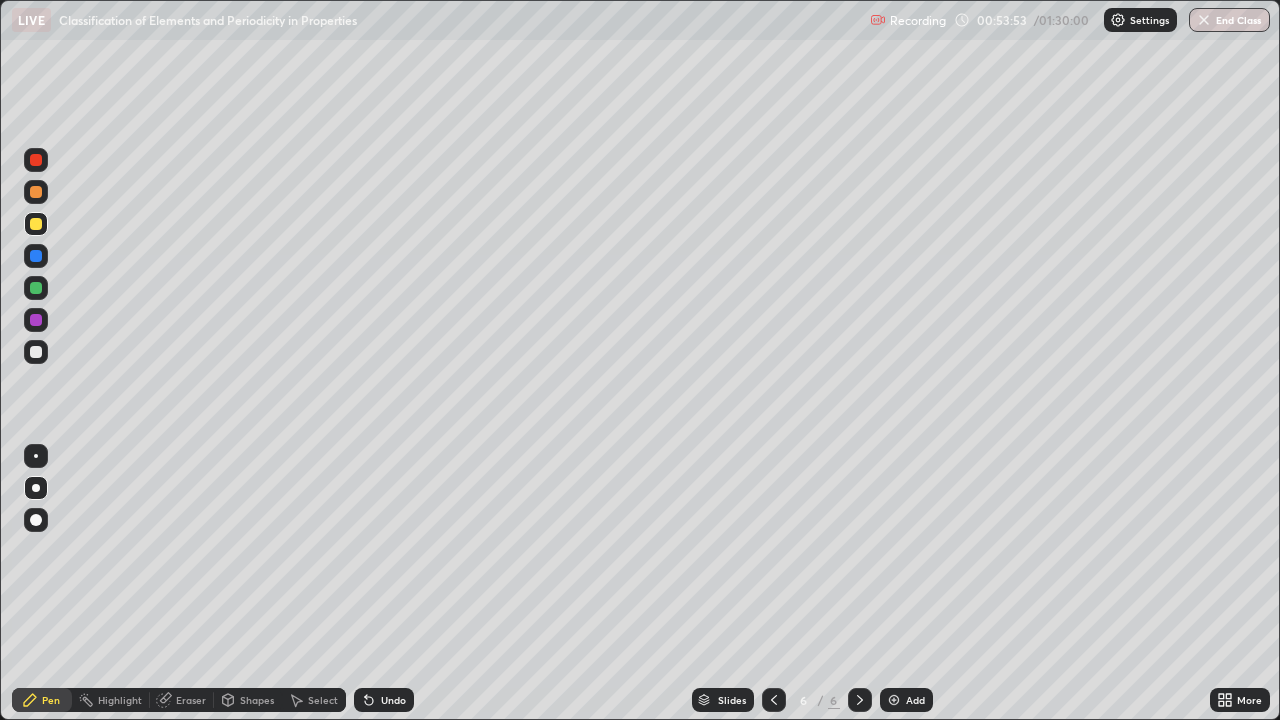 click at bounding box center (894, 700) 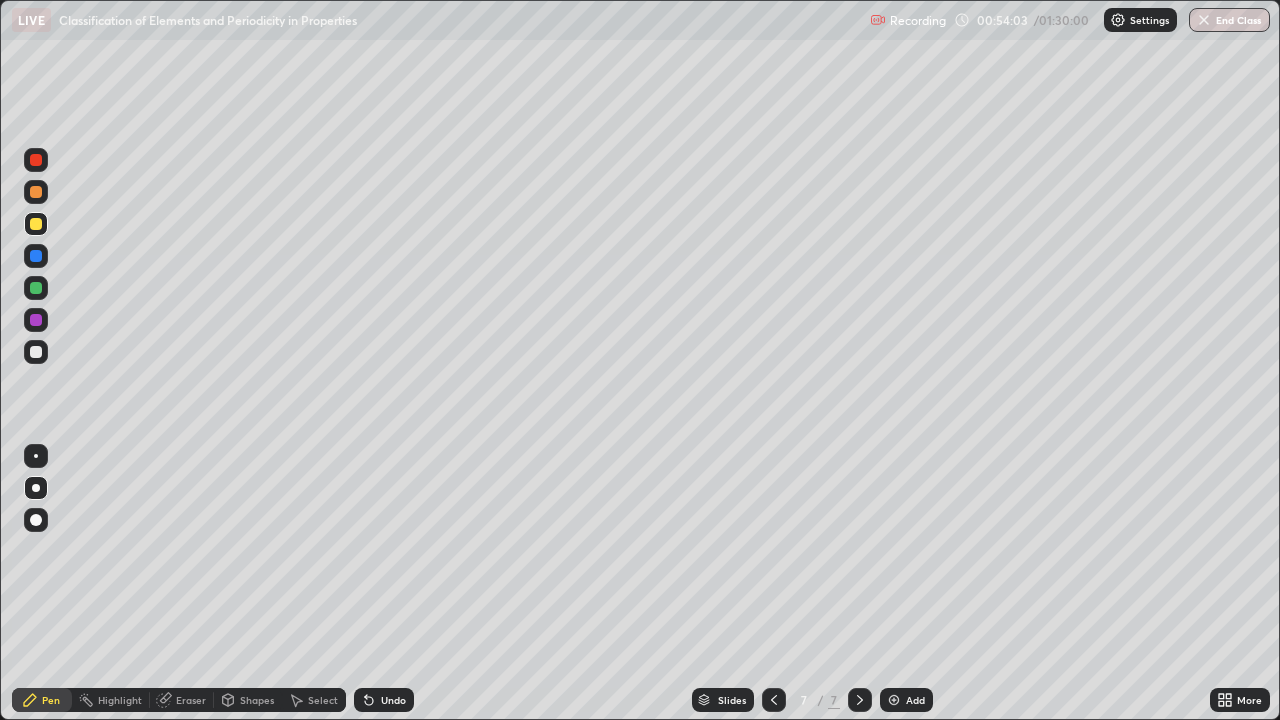 click on "Undo" at bounding box center [384, 700] 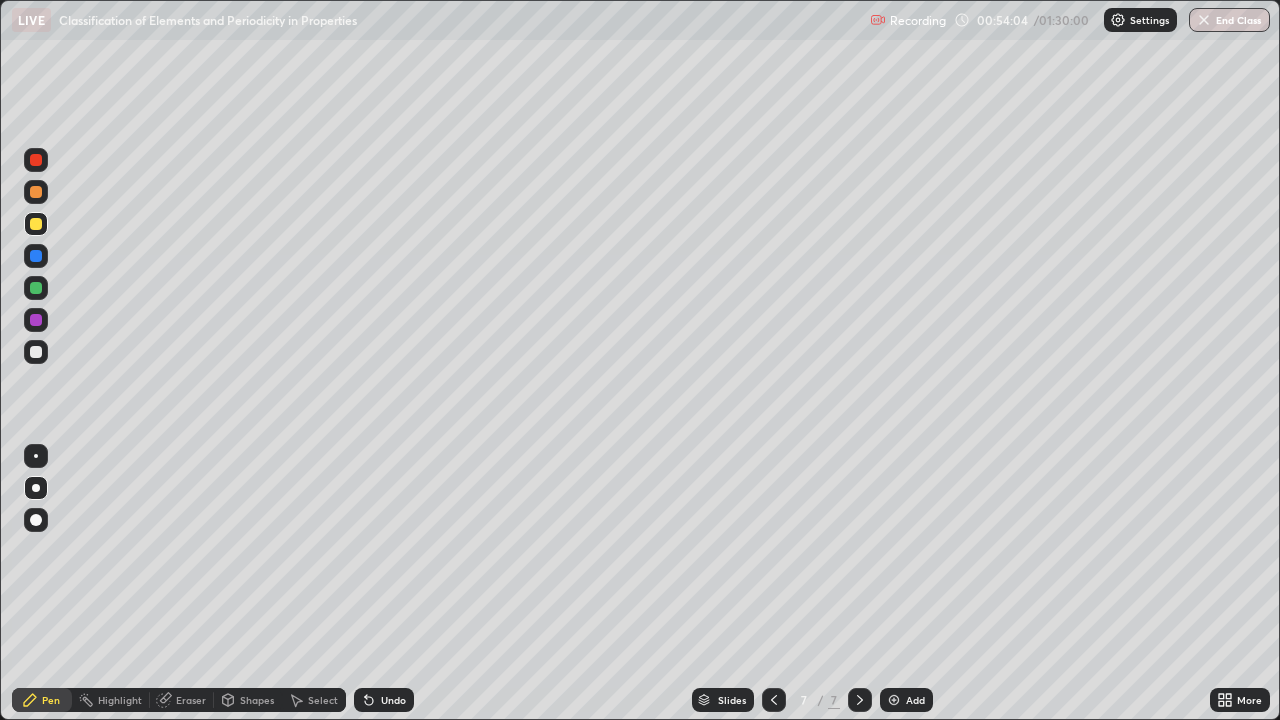 click on "Undo" at bounding box center [384, 700] 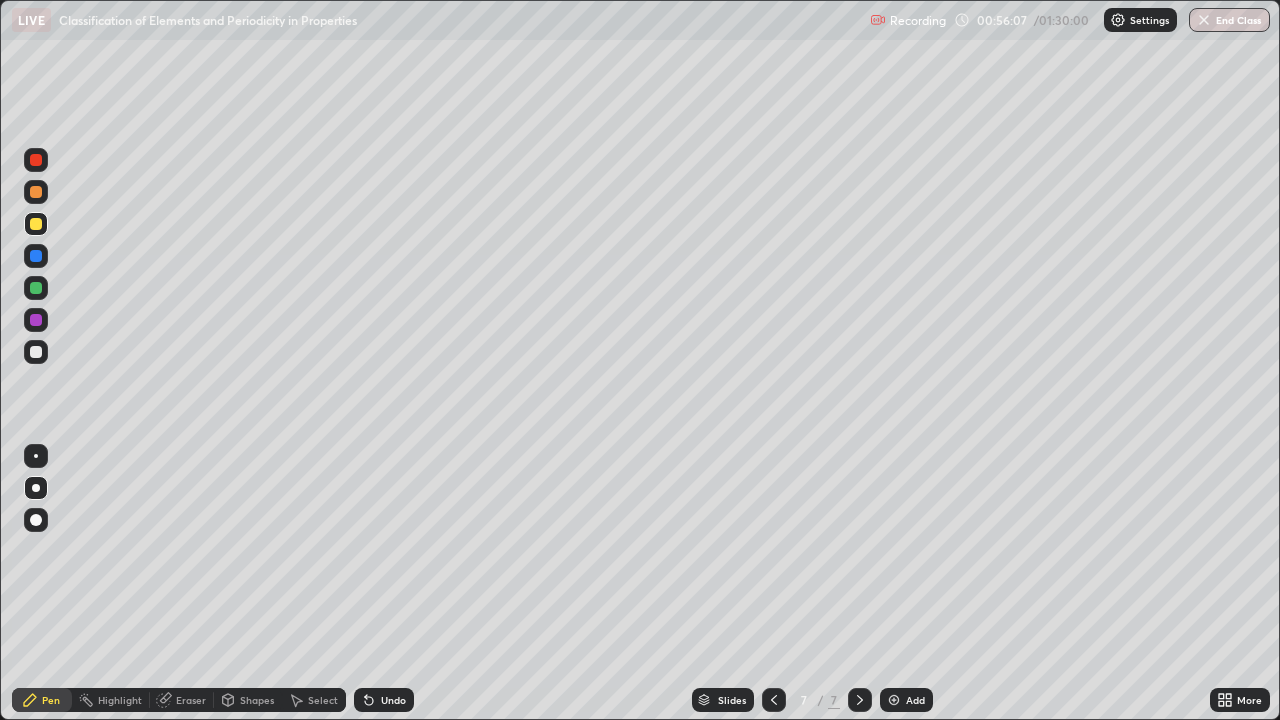 click on "Undo" at bounding box center (384, 700) 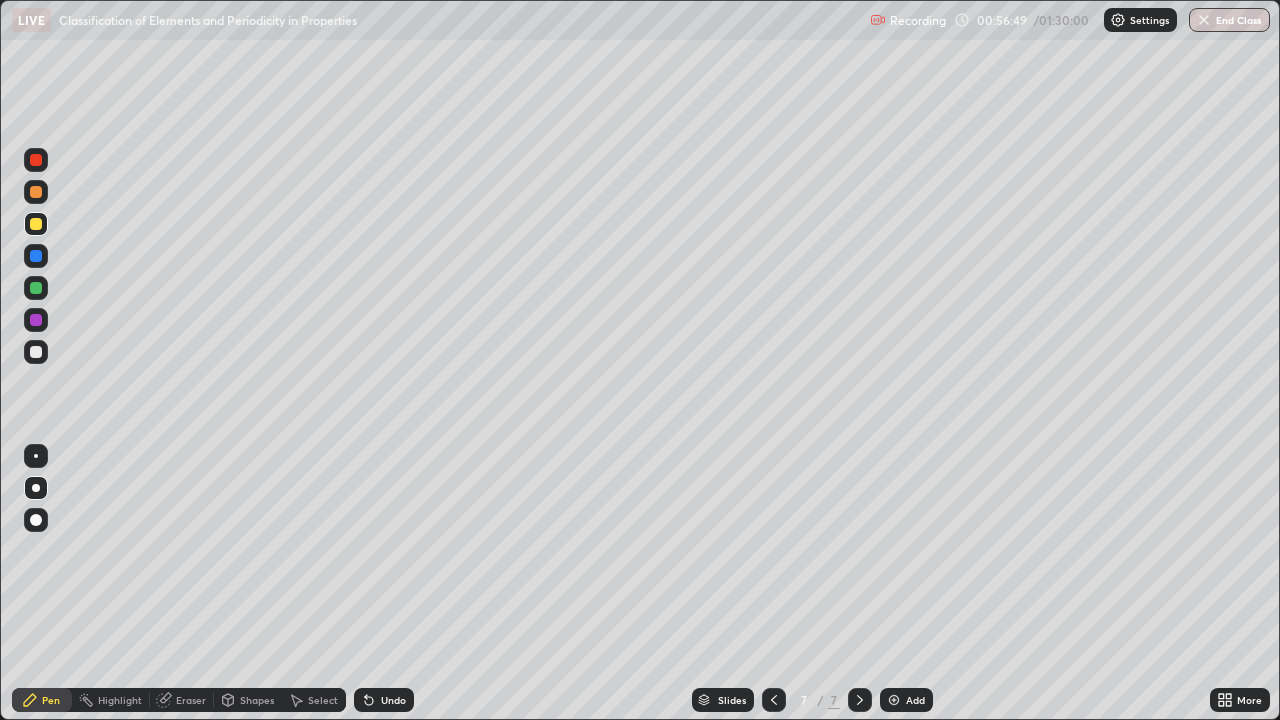 click at bounding box center [36, 160] 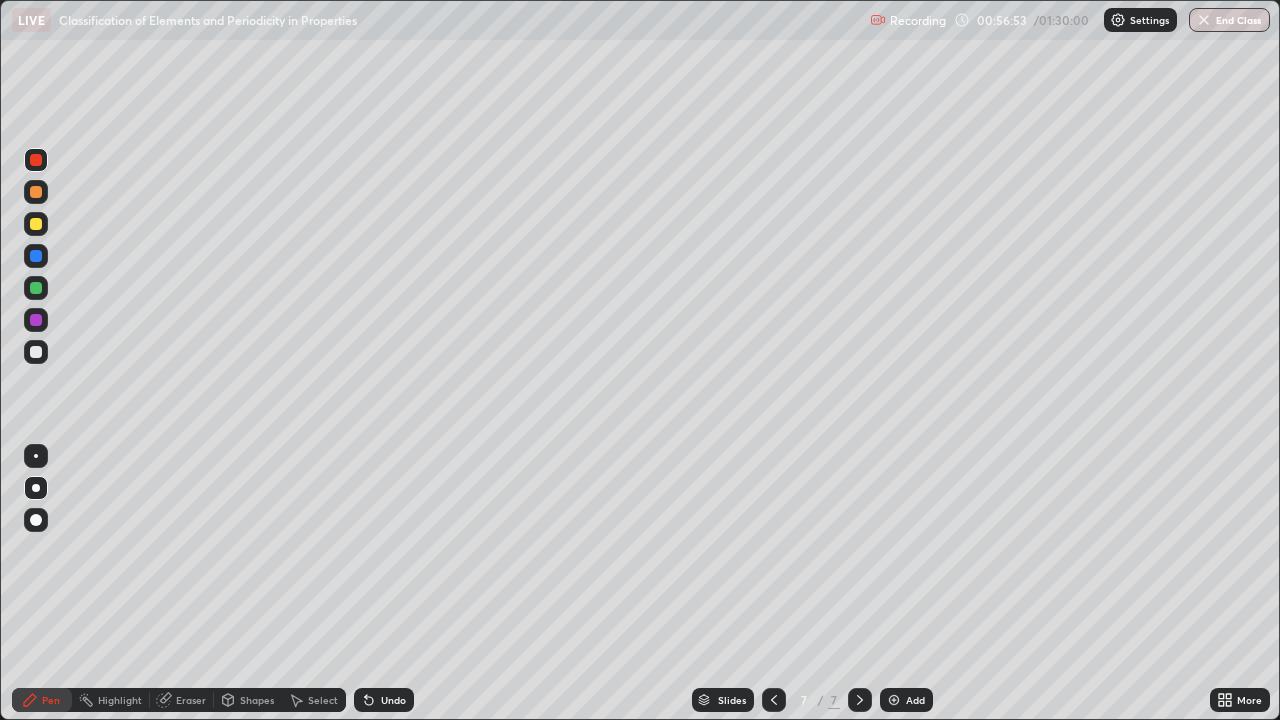 click on "Undo" at bounding box center [384, 700] 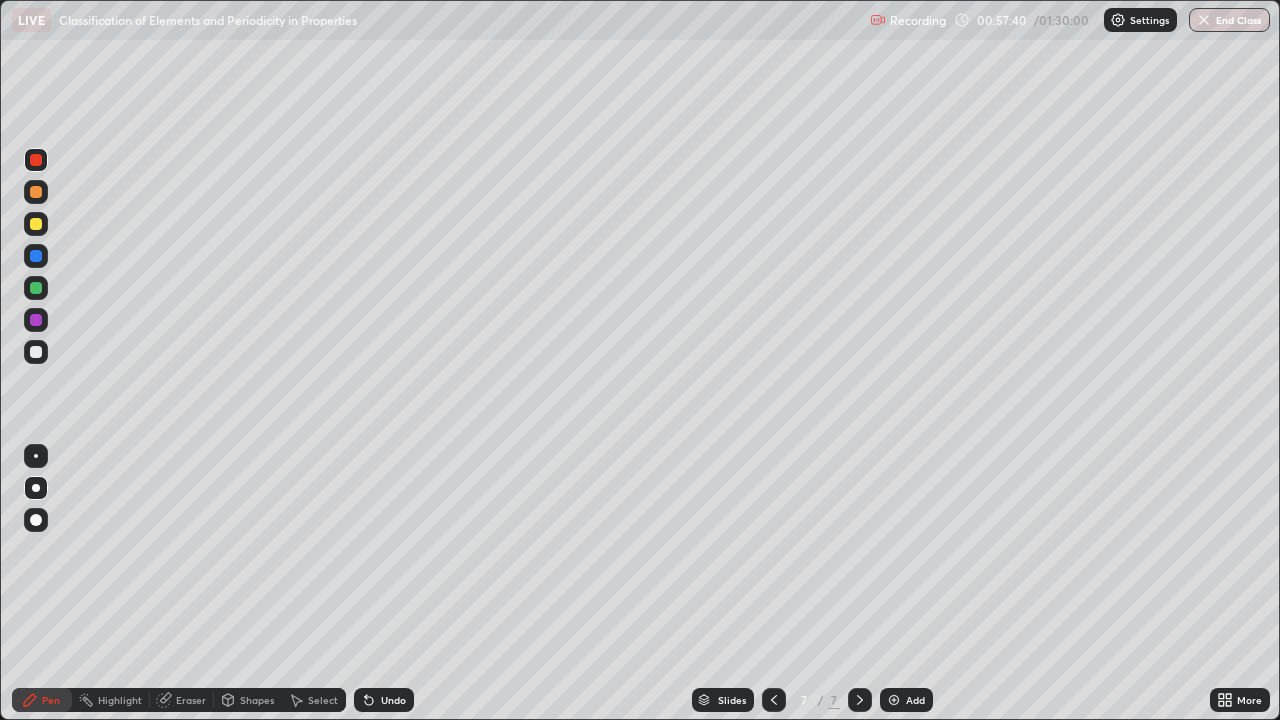 click at bounding box center [36, 320] 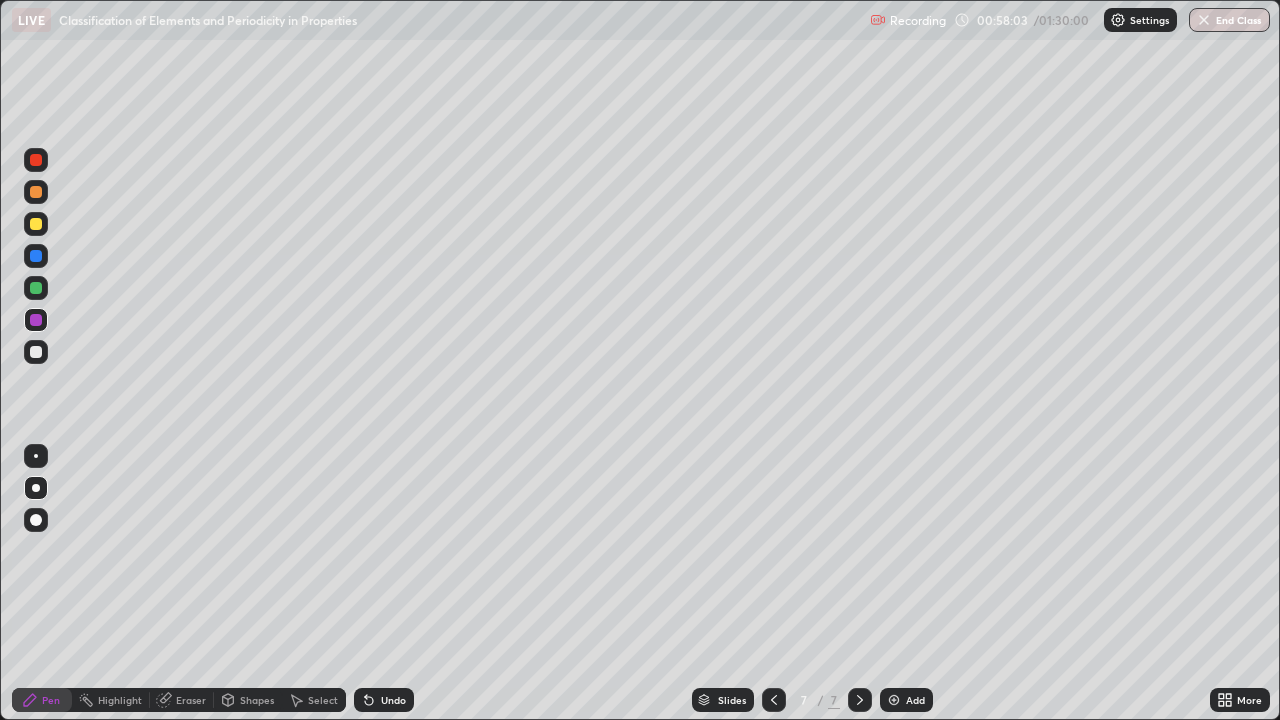 click at bounding box center (36, 288) 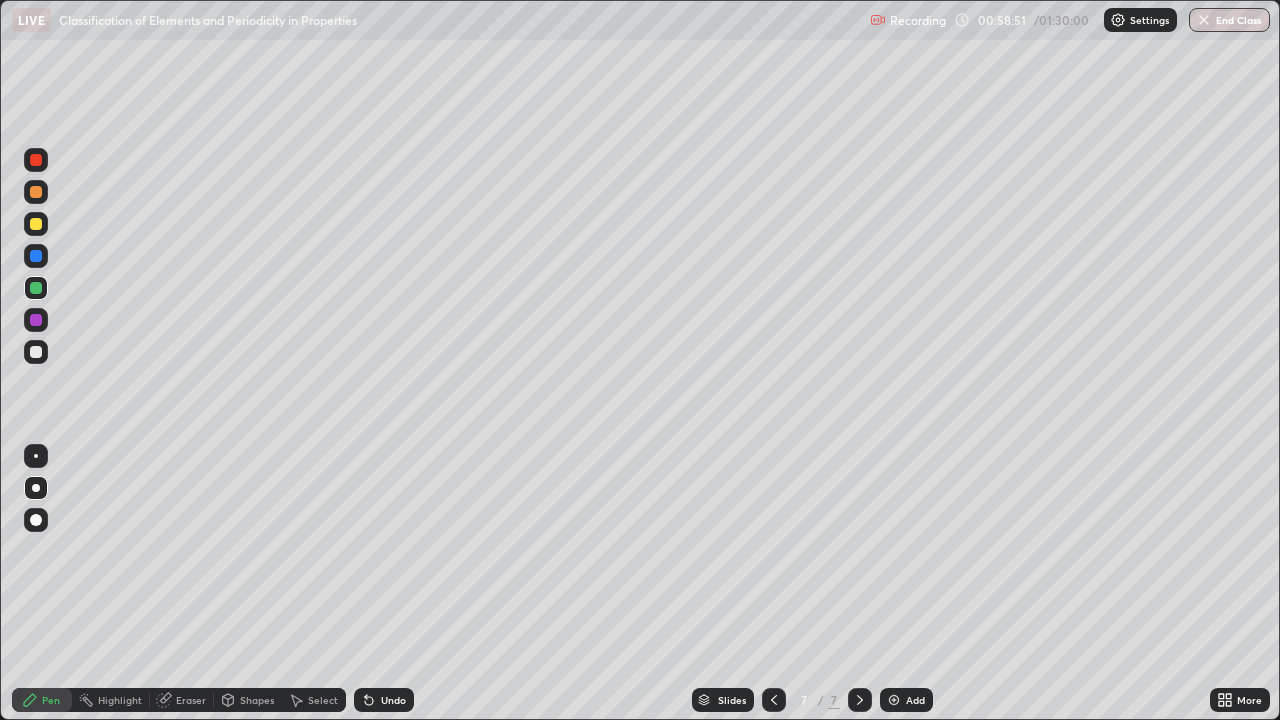 click at bounding box center [36, 320] 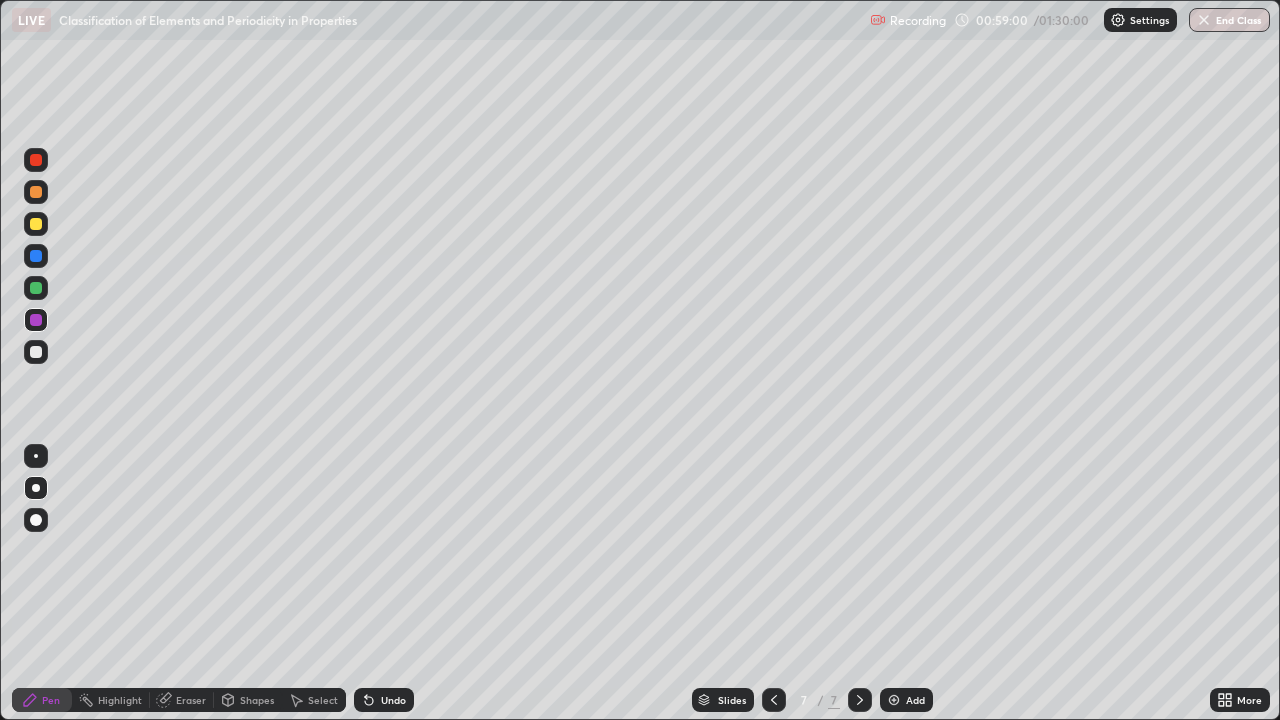 click at bounding box center (36, 288) 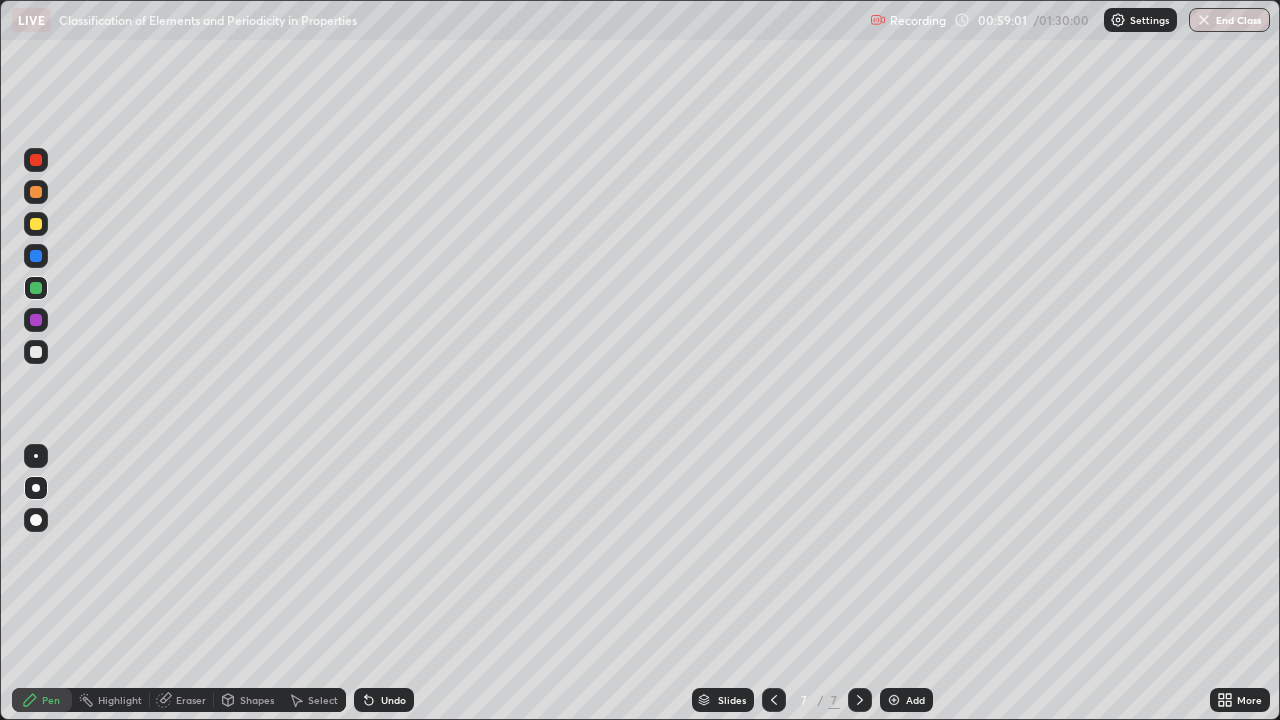 click at bounding box center (36, 256) 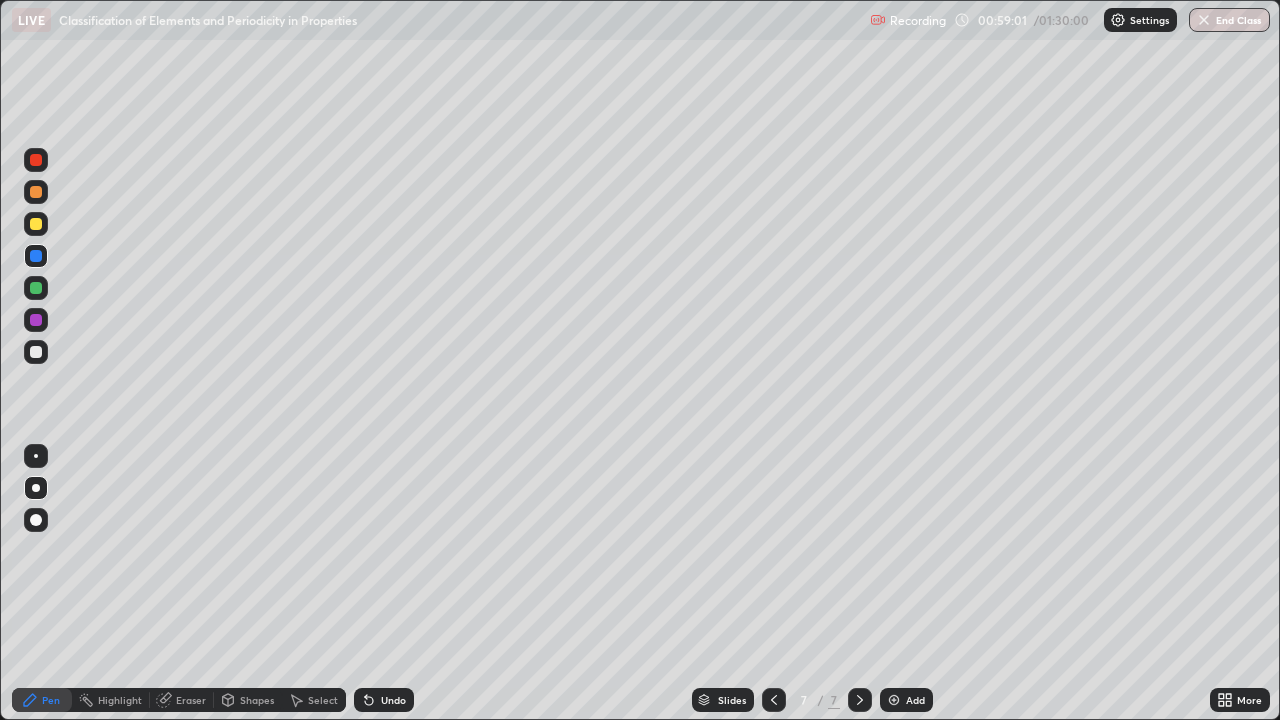 click at bounding box center (36, 224) 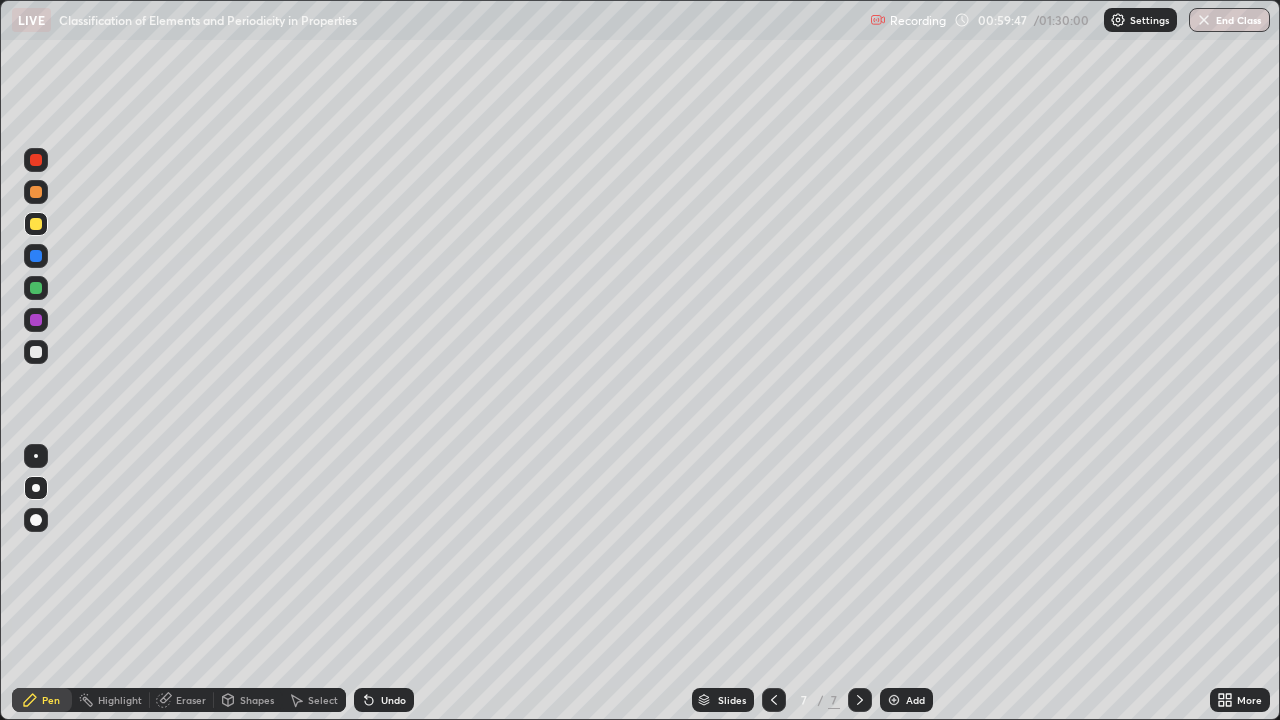 click at bounding box center (36, 352) 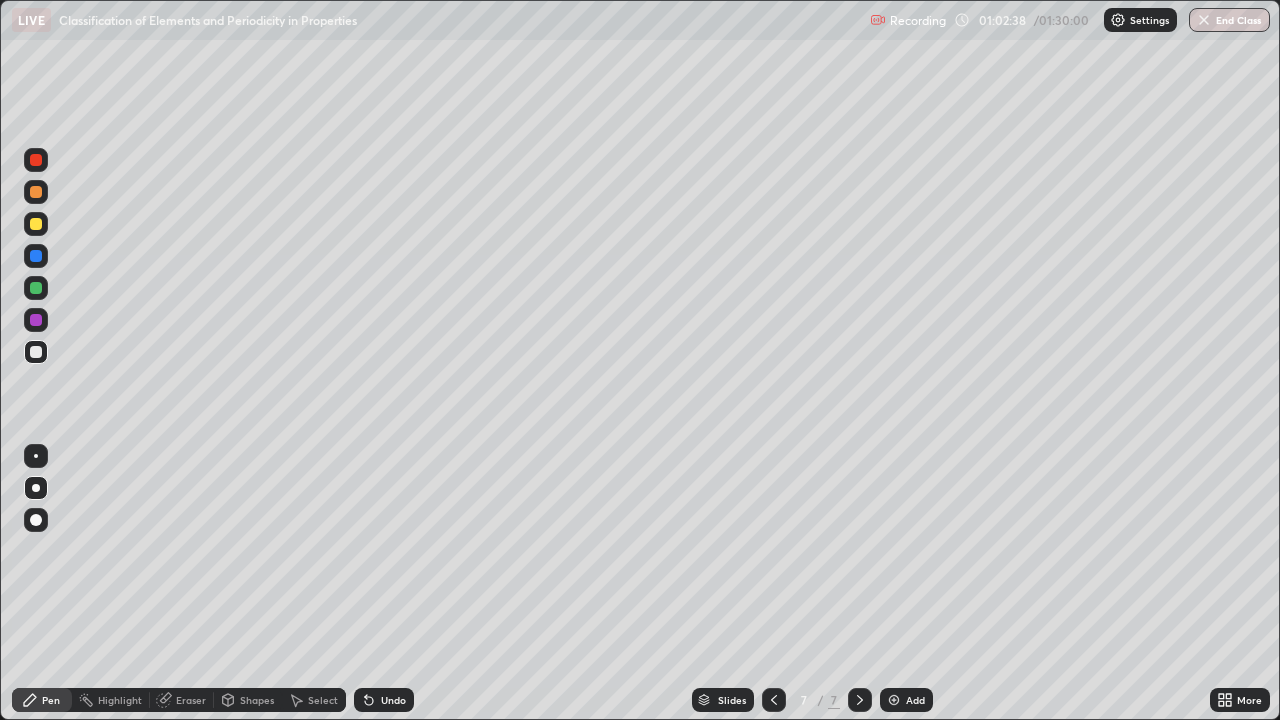 click on "Add" at bounding box center [915, 700] 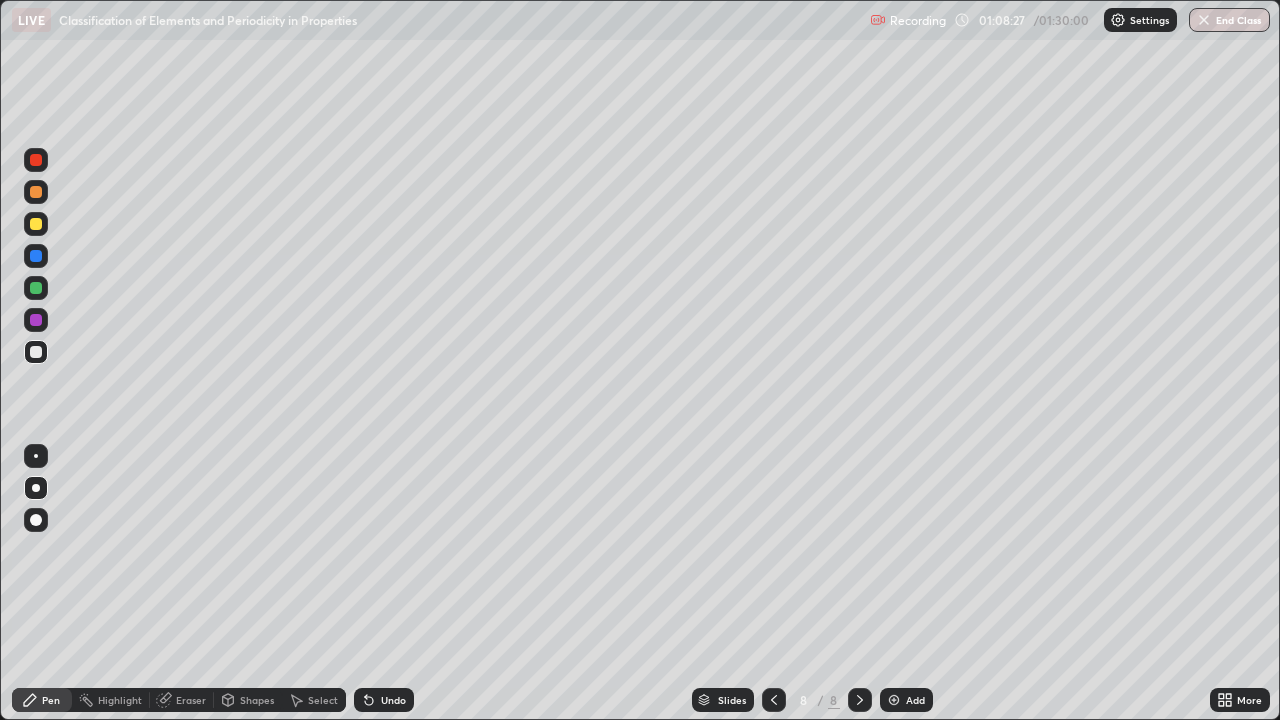 click on "Undo" at bounding box center [384, 700] 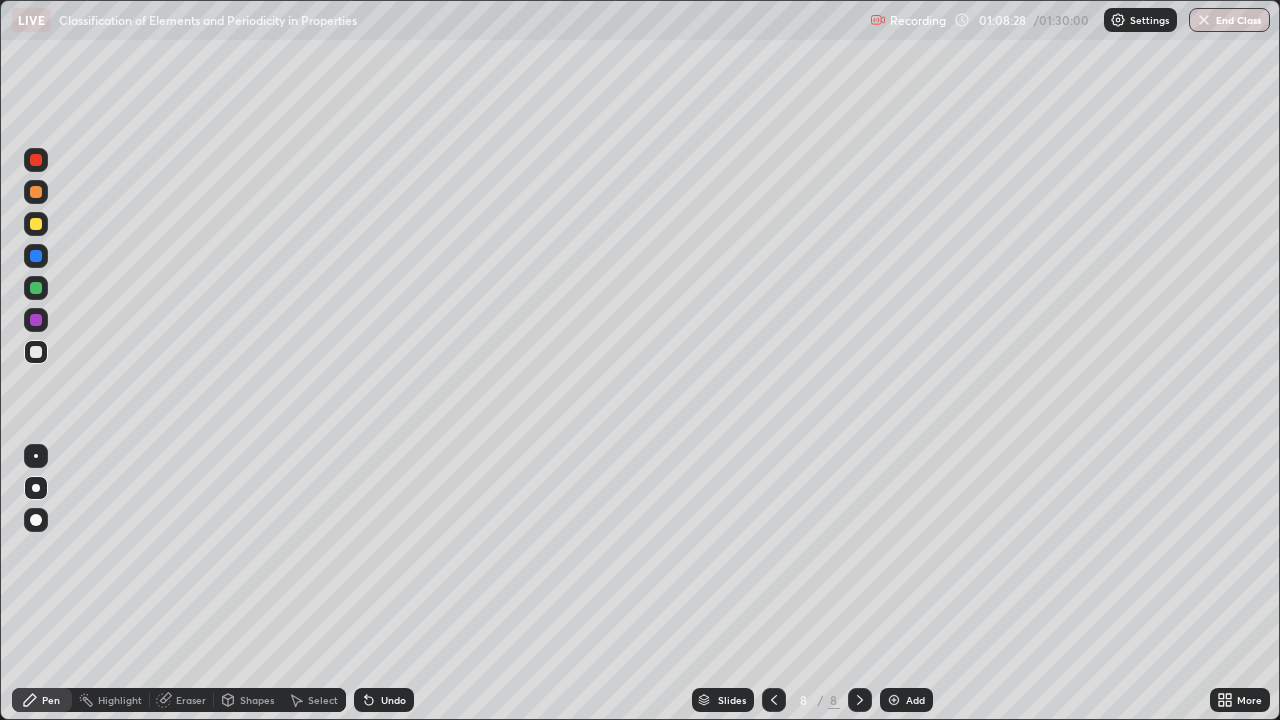click on "Undo" at bounding box center (384, 700) 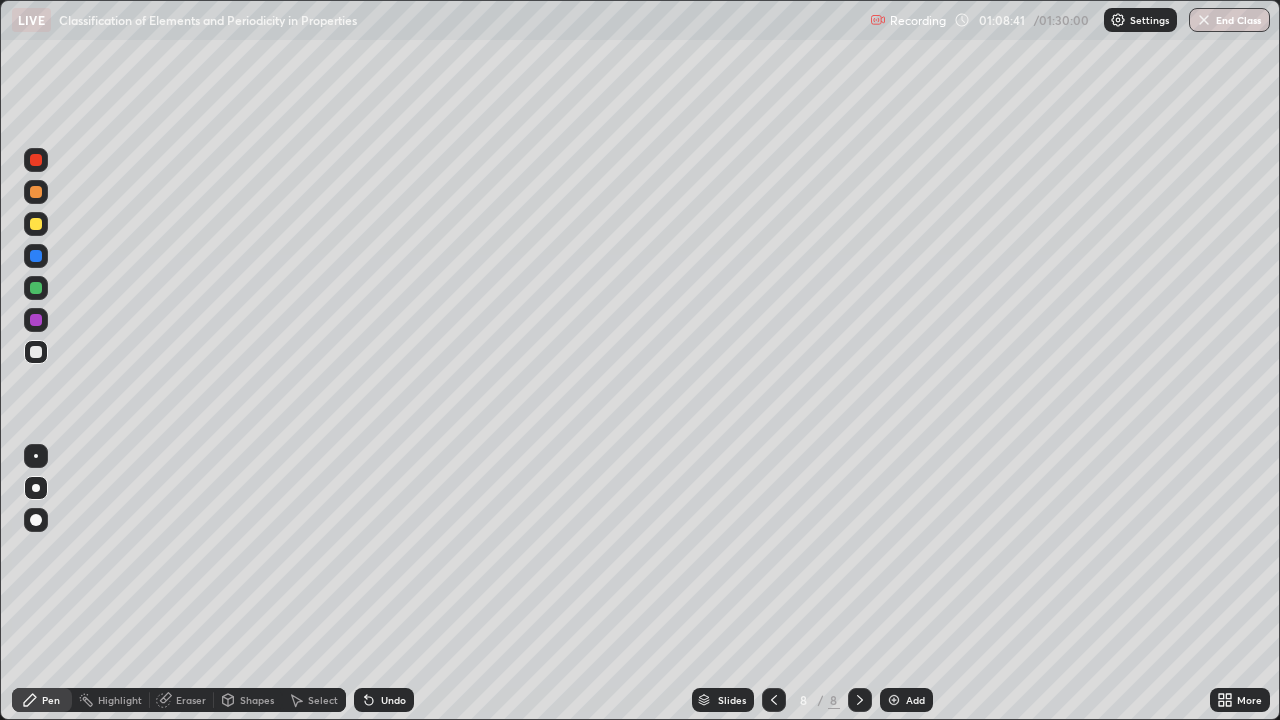 click on "Eraser" at bounding box center [191, 700] 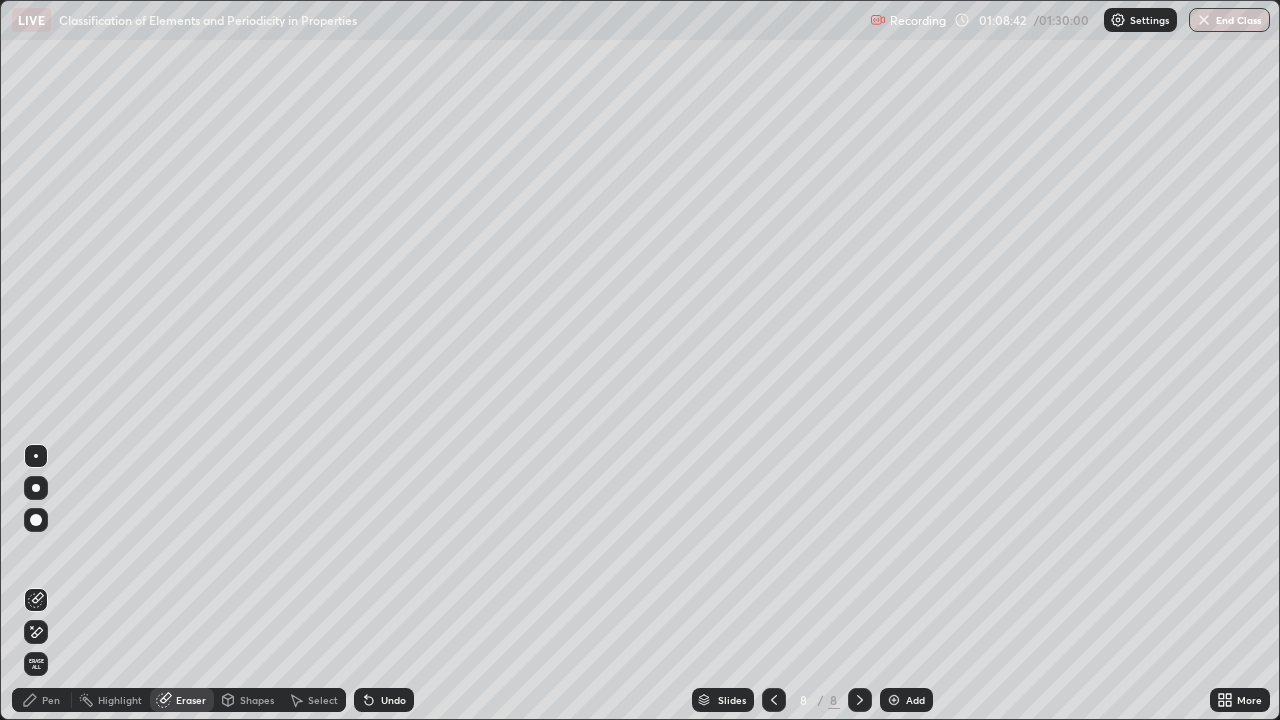 click 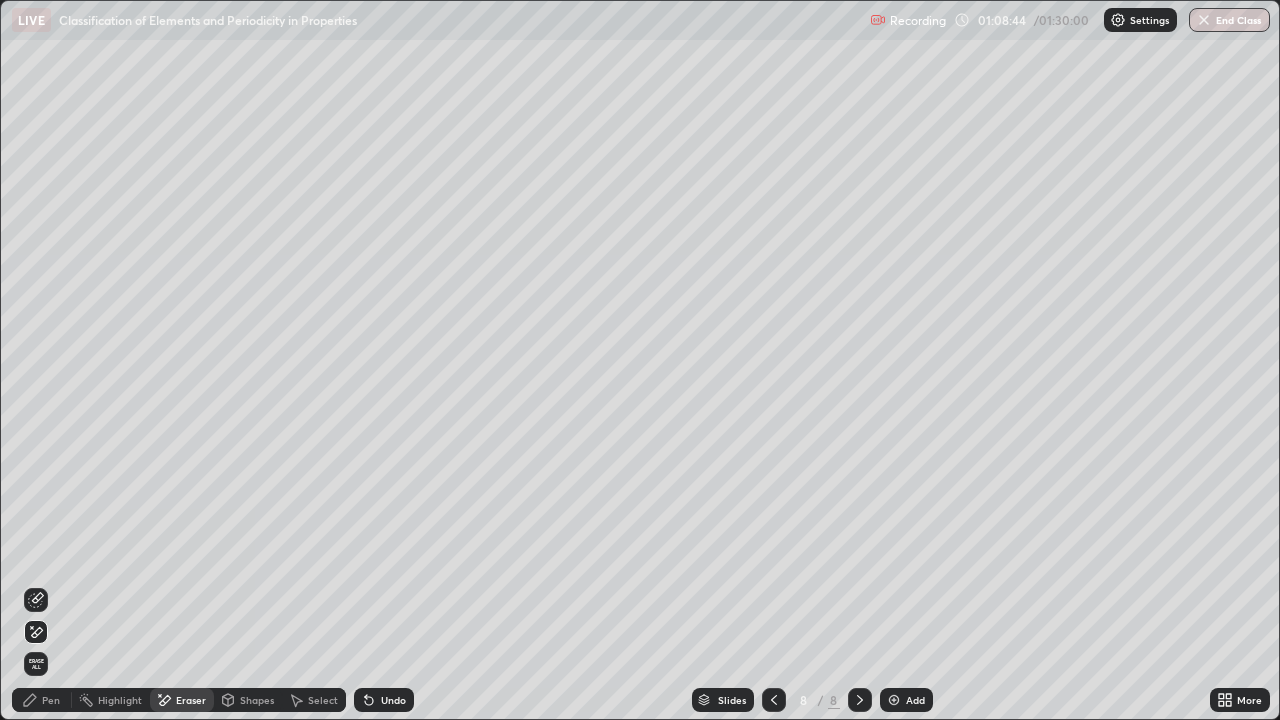 click on "Pen" at bounding box center (51, 700) 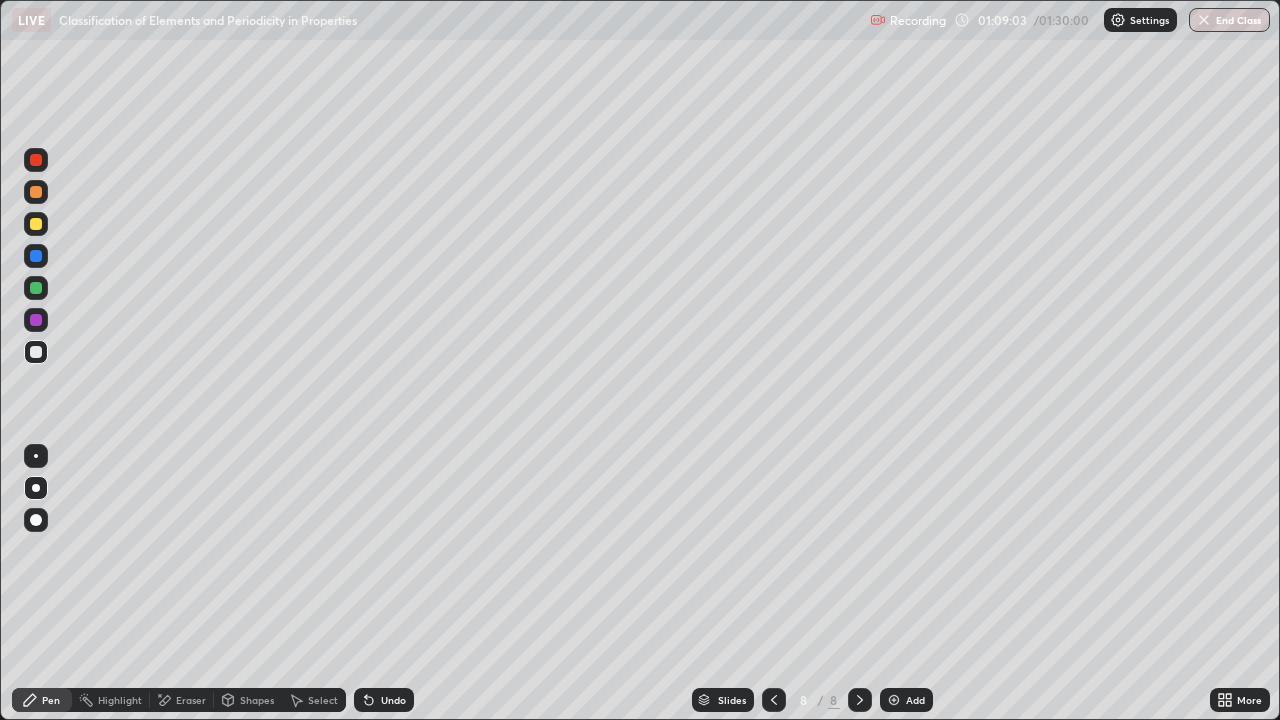 click at bounding box center [36, 160] 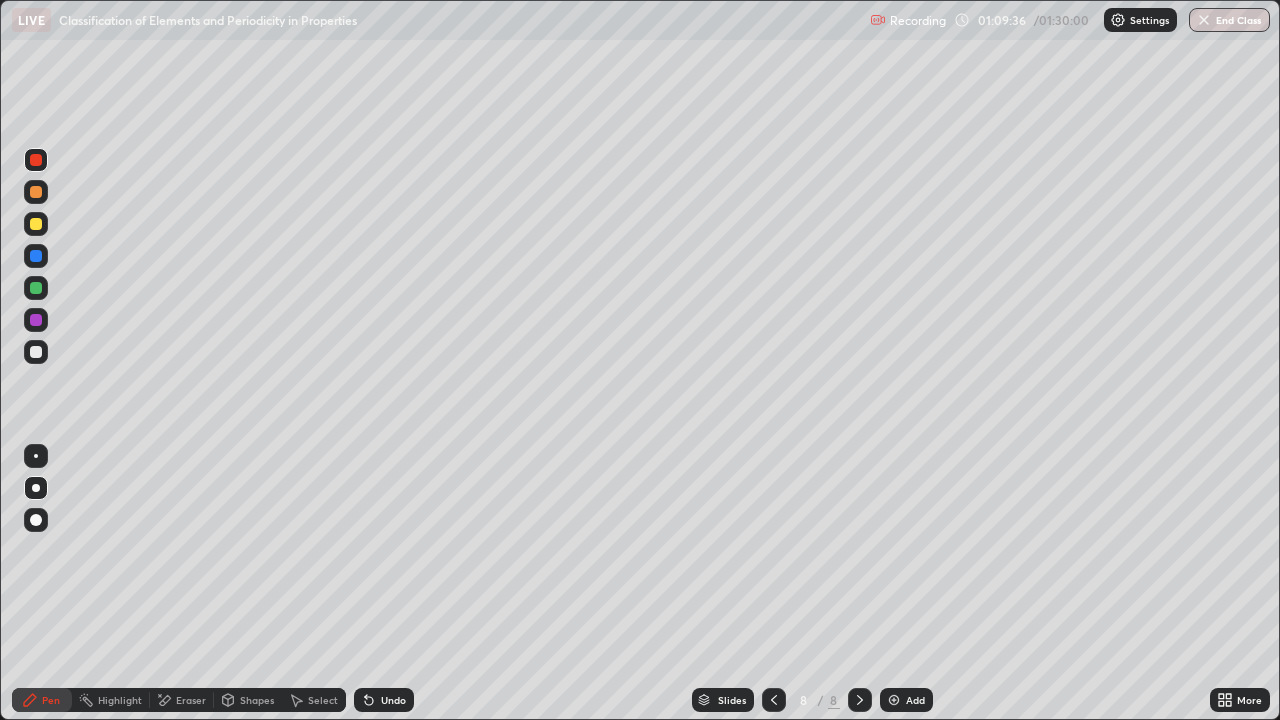 click on "Undo" at bounding box center [384, 700] 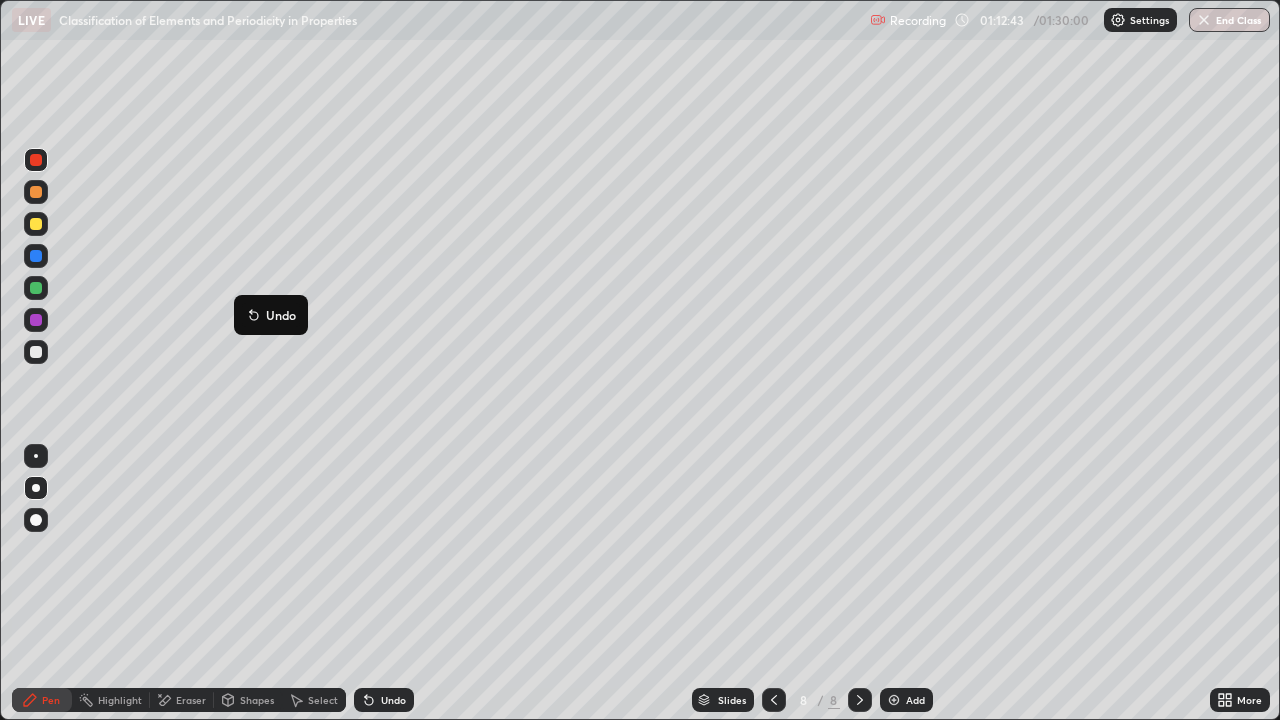 click at bounding box center [36, 320] 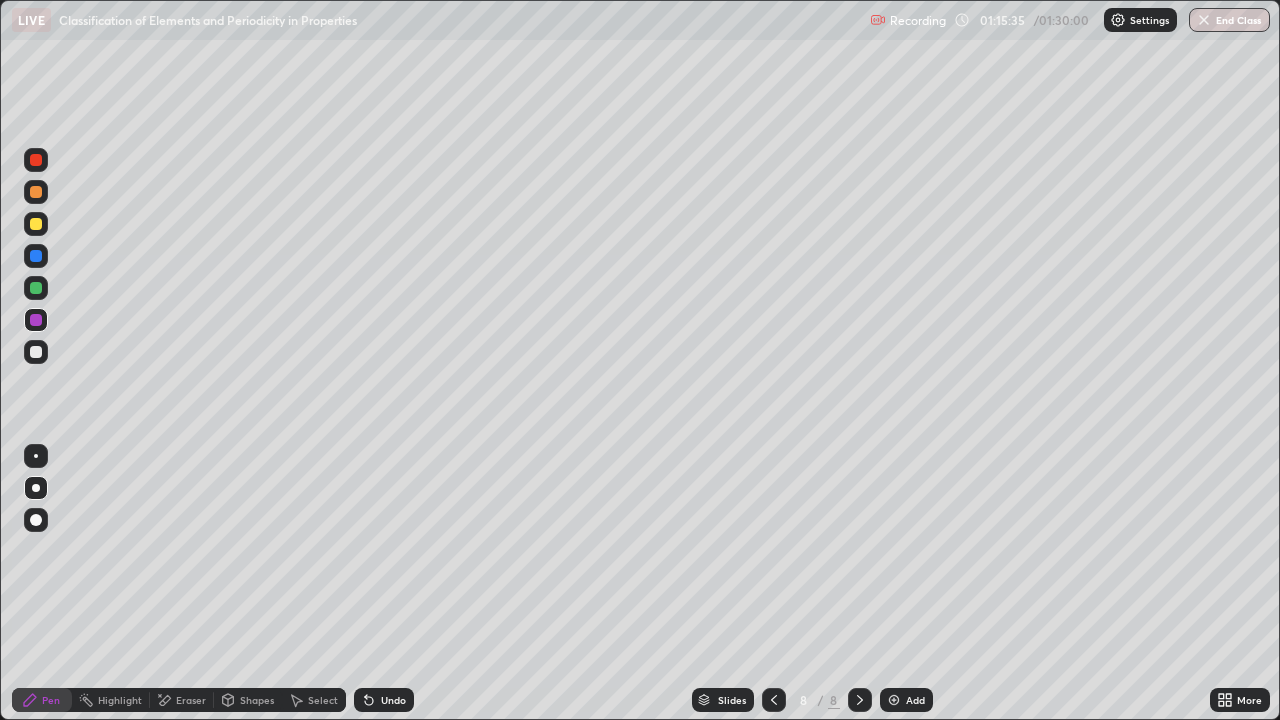 click on "More" at bounding box center (1240, 700) 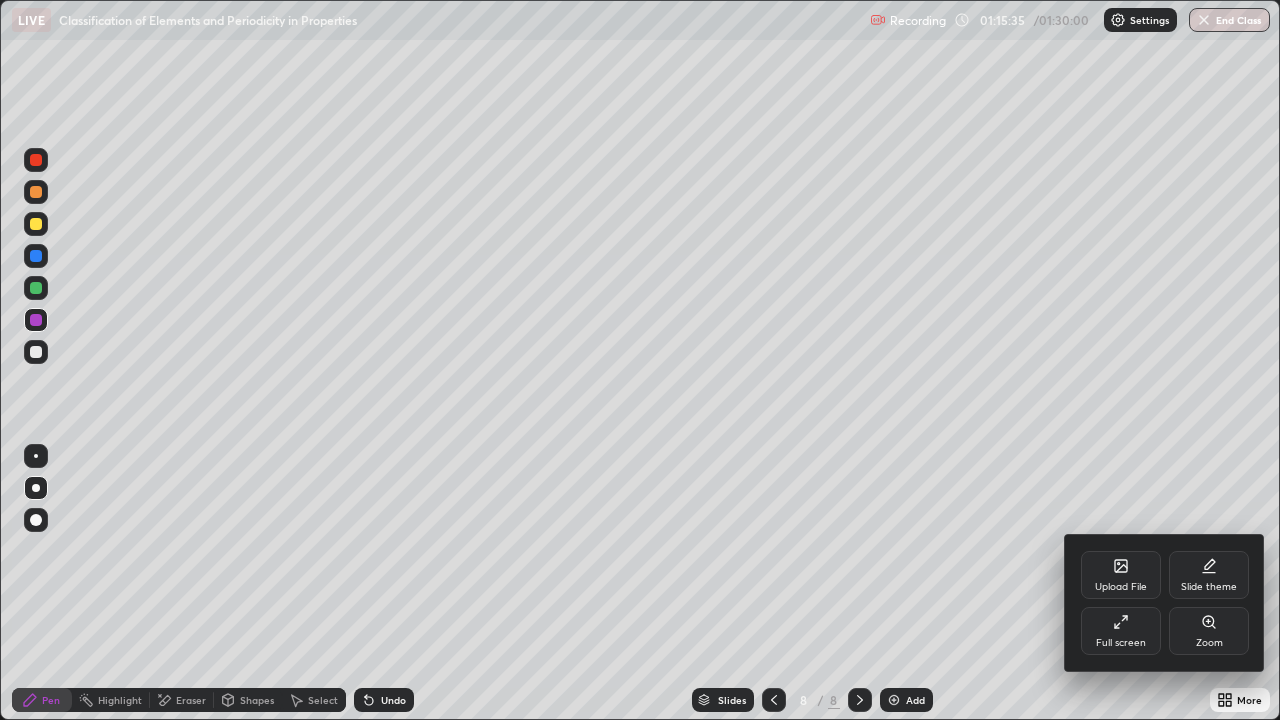 click on "Full screen" at bounding box center (1121, 631) 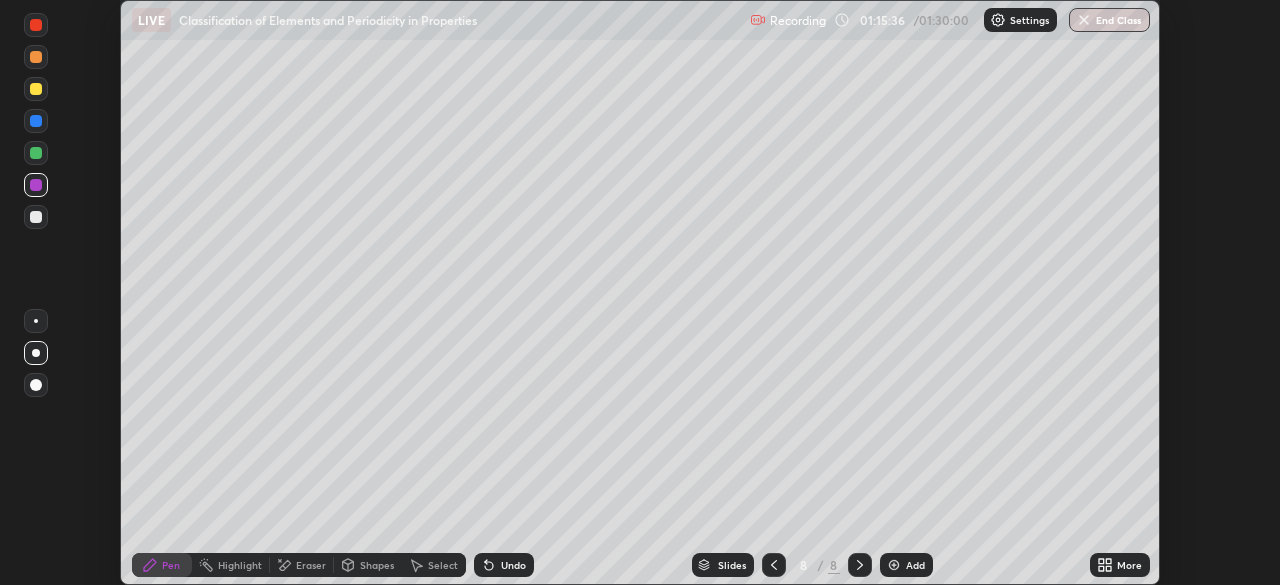 scroll, scrollTop: 585, scrollLeft: 1280, axis: both 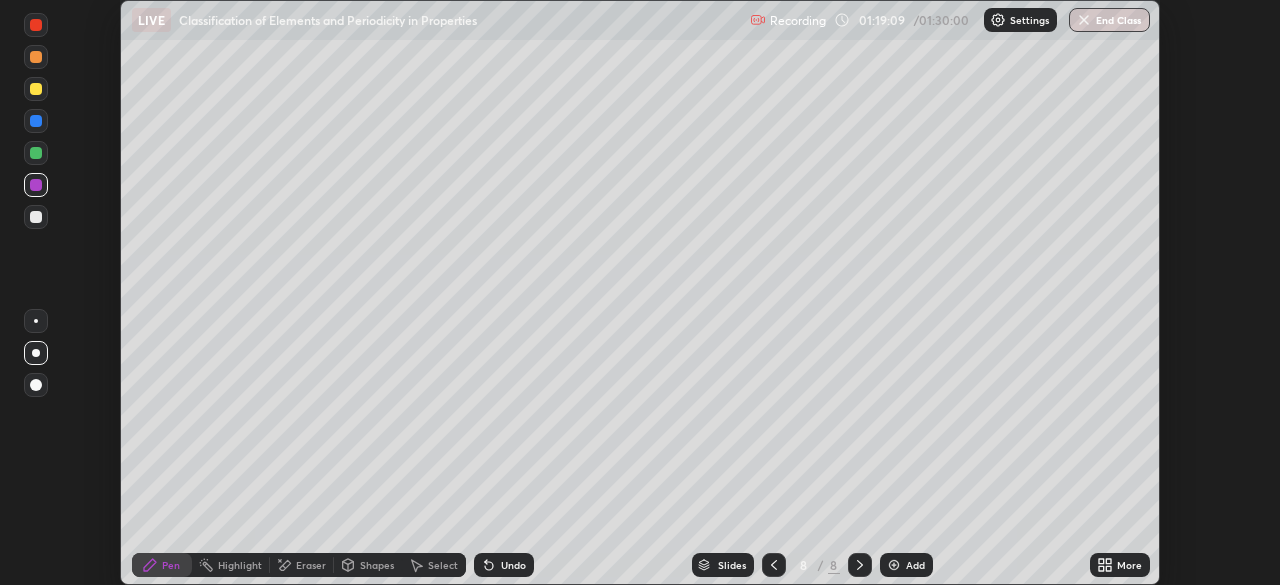 click 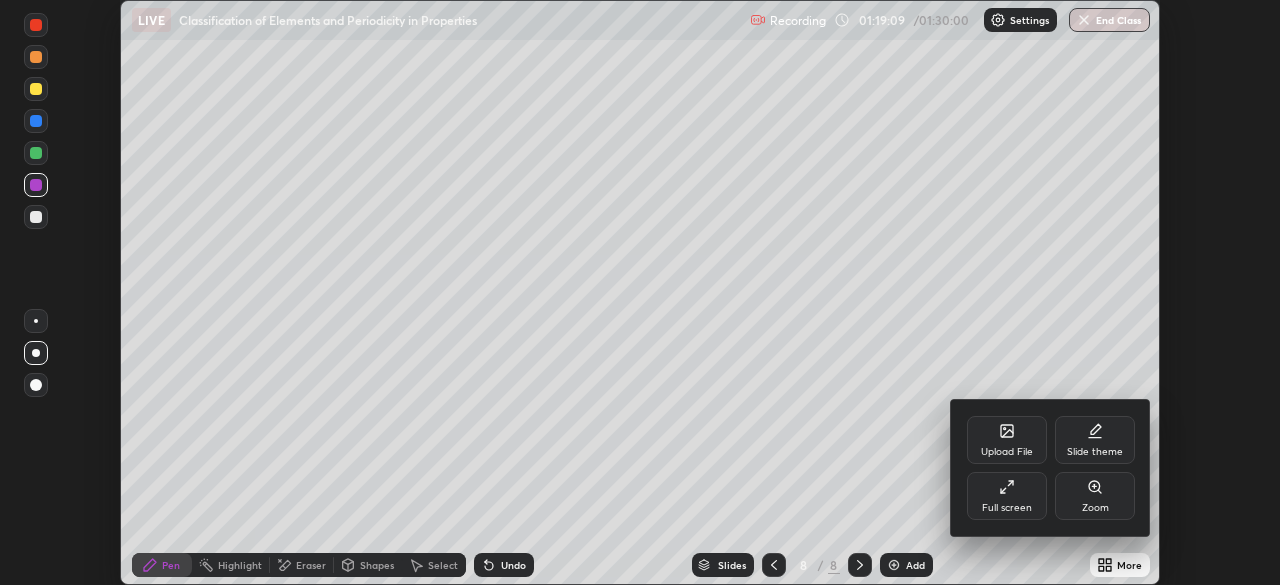 click on "Full screen" at bounding box center (1007, 508) 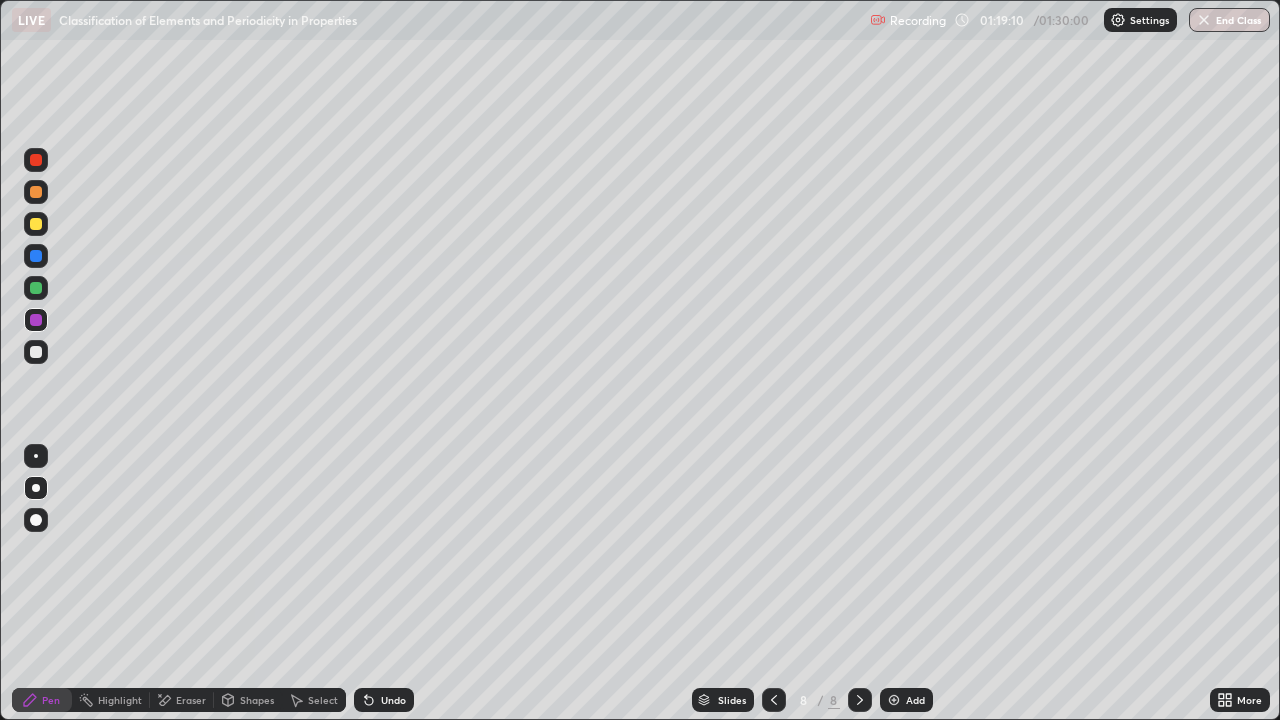 scroll, scrollTop: 99280, scrollLeft: 98720, axis: both 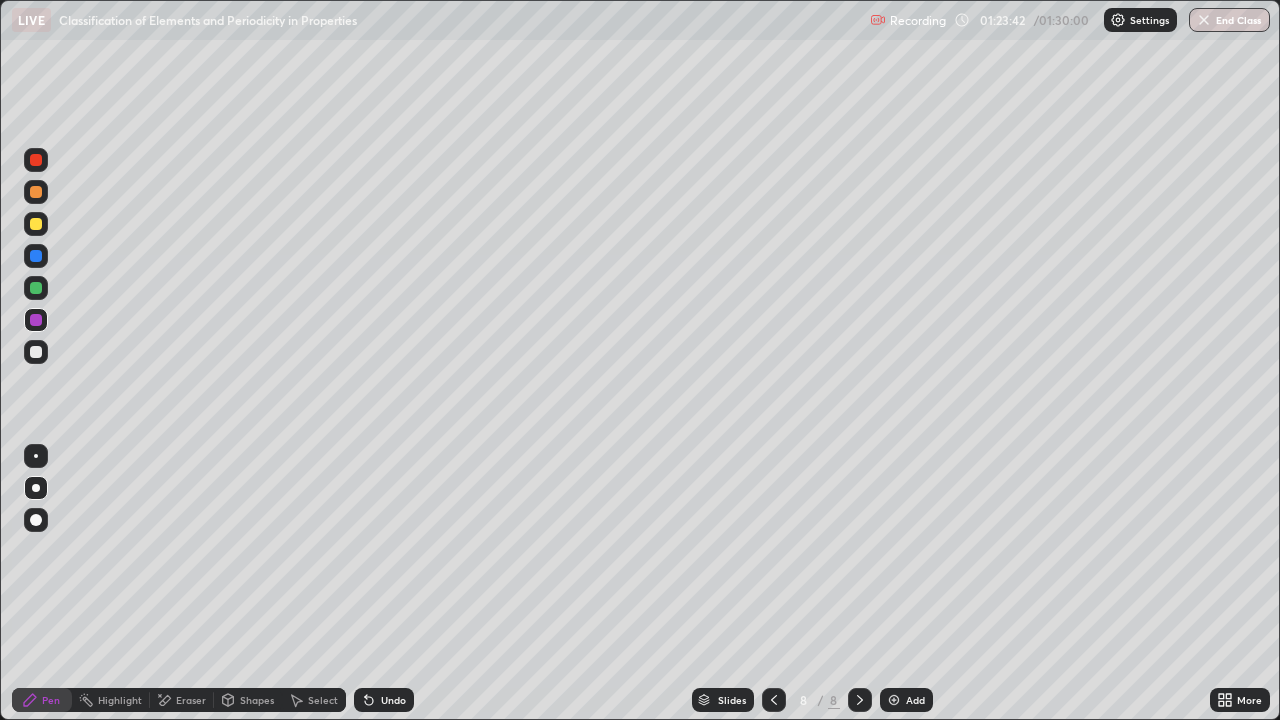 click at bounding box center (36, 352) 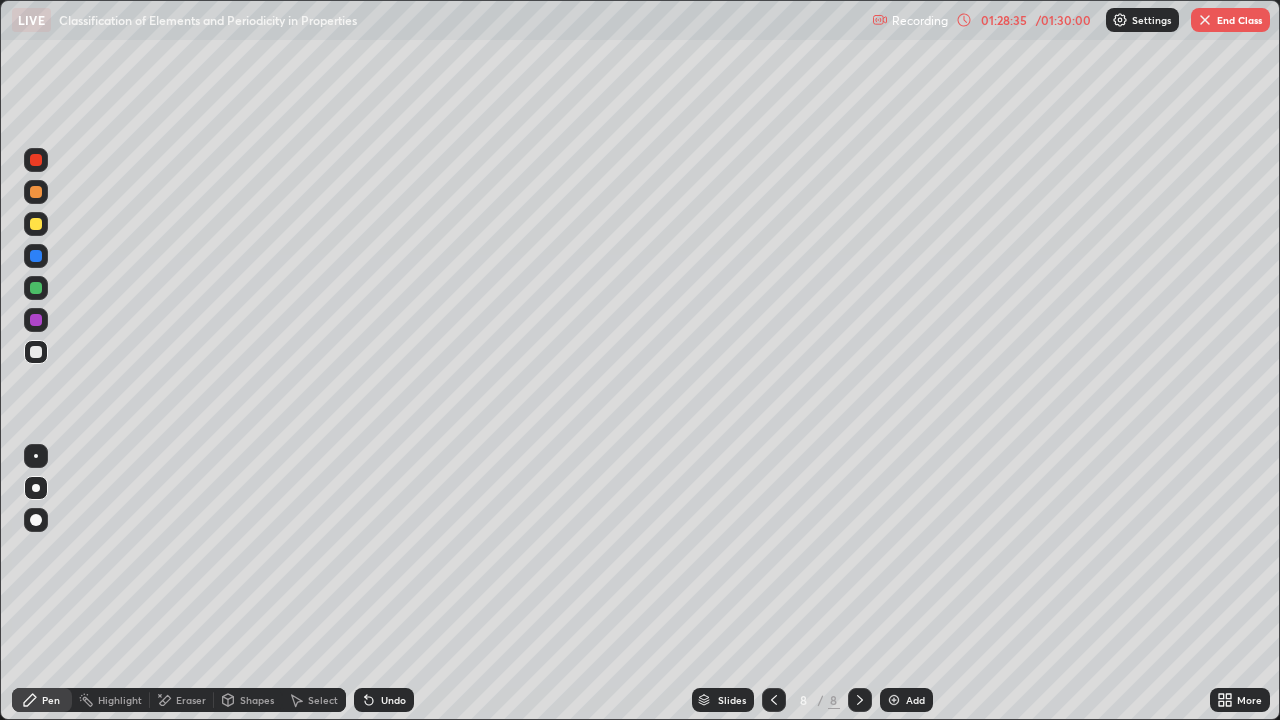 click at bounding box center (1205, 20) 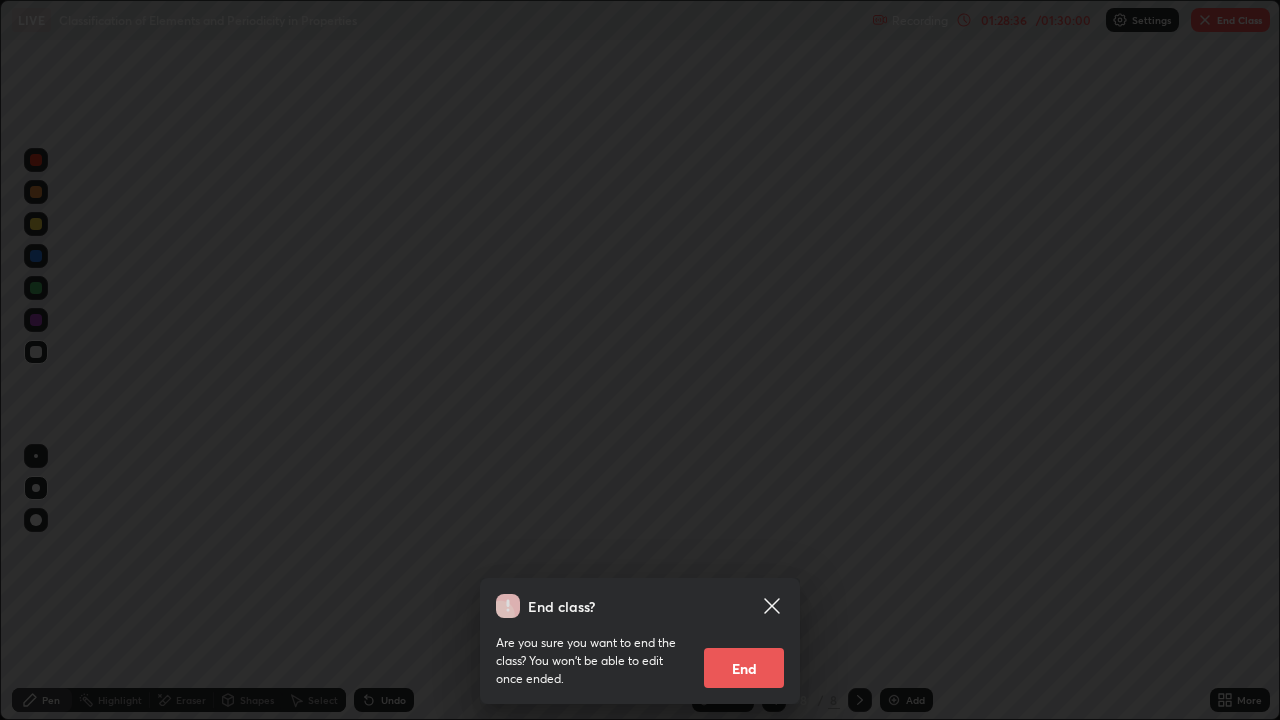 click on "End" at bounding box center [744, 668] 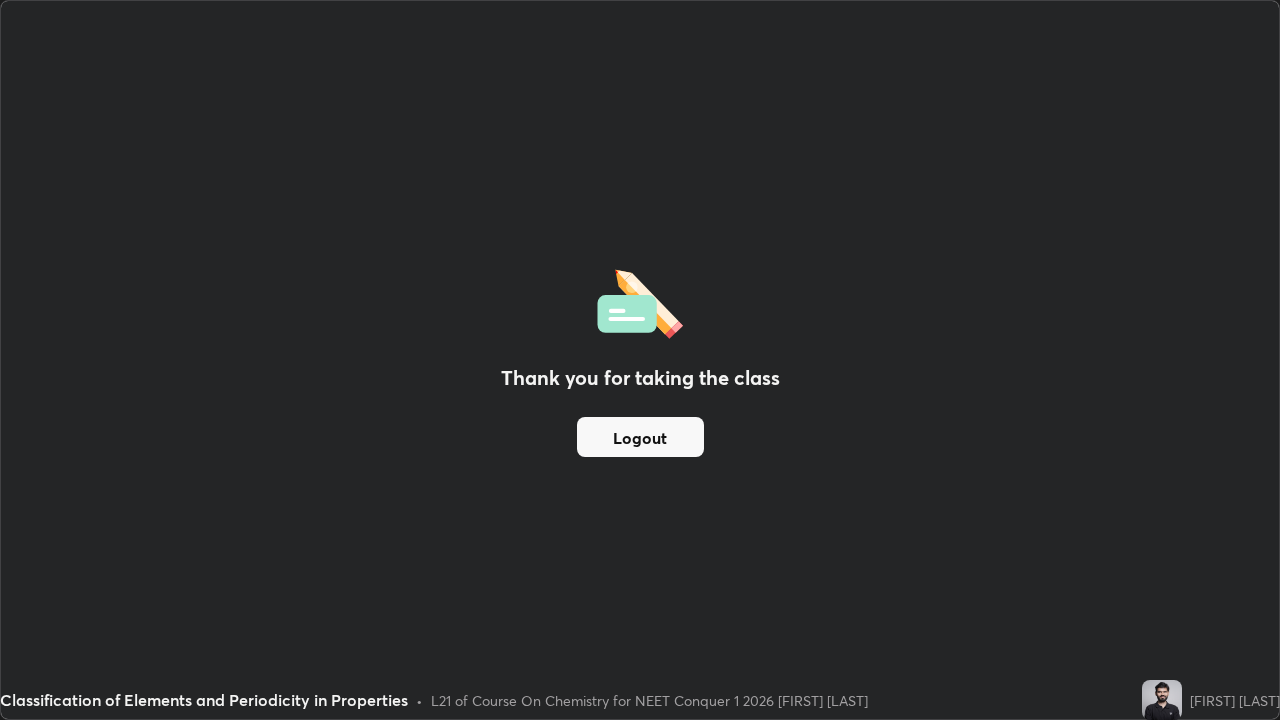 click on "Logout" at bounding box center (640, 437) 